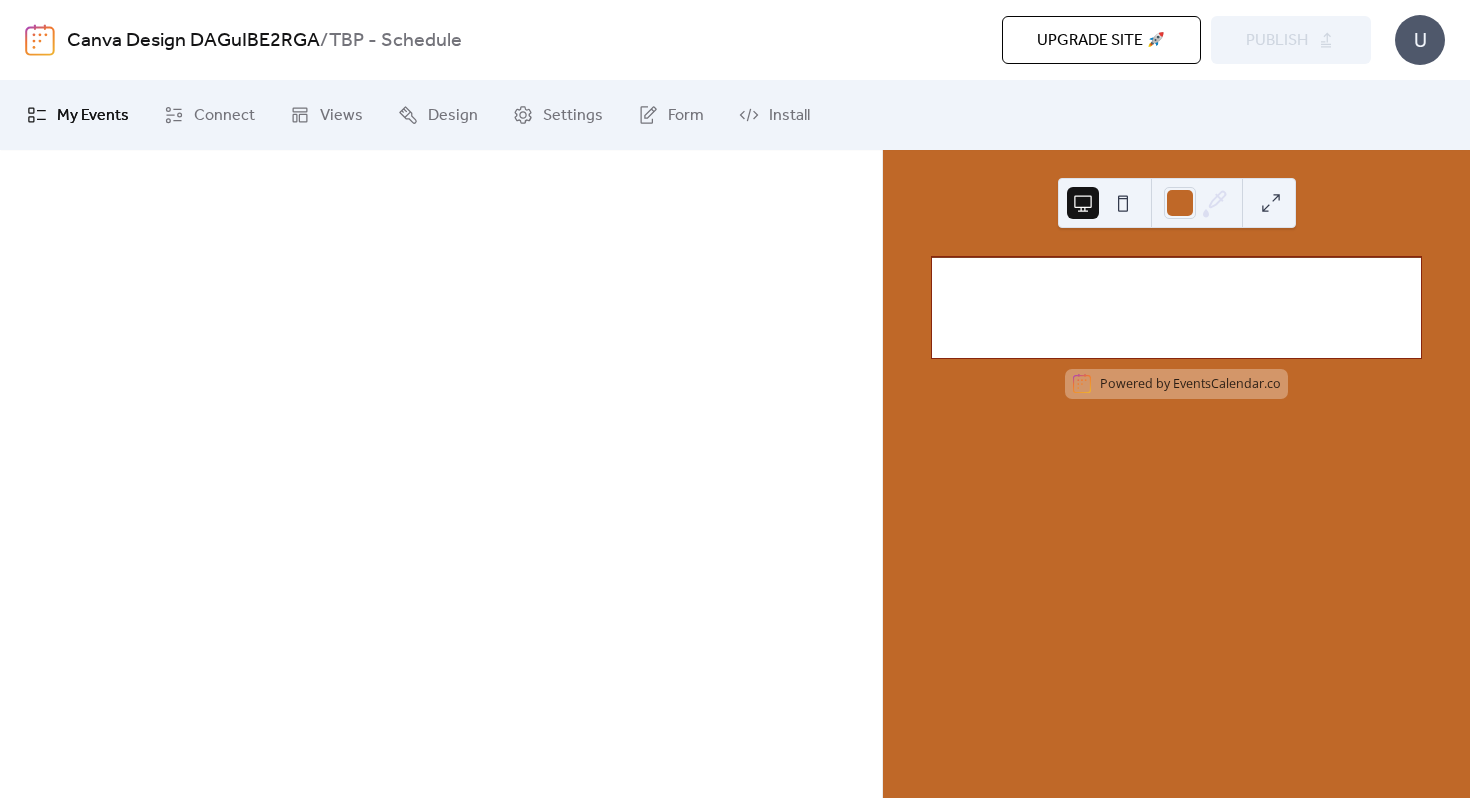 scroll, scrollTop: 0, scrollLeft: 0, axis: both 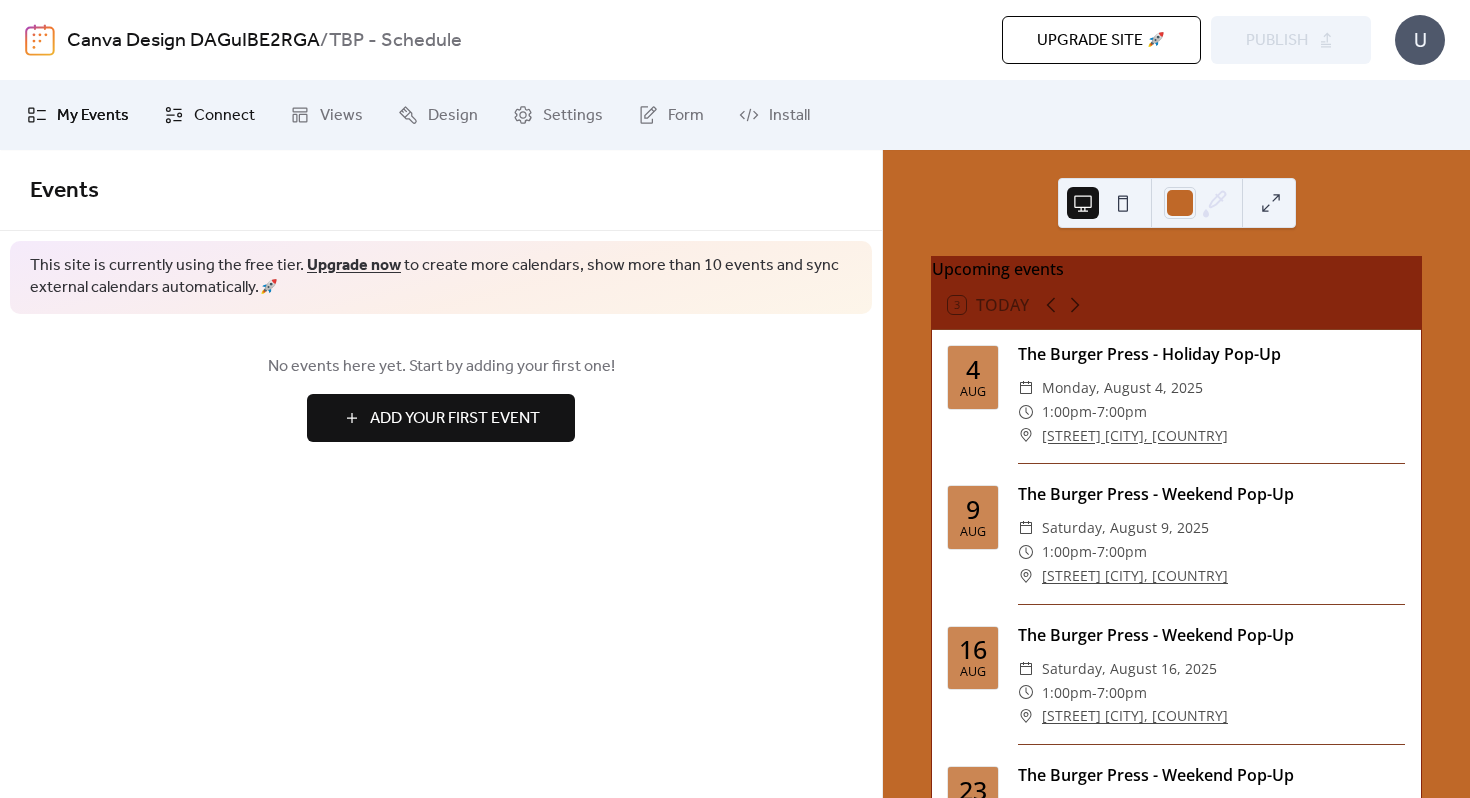 click on "Connect" at bounding box center [209, 115] 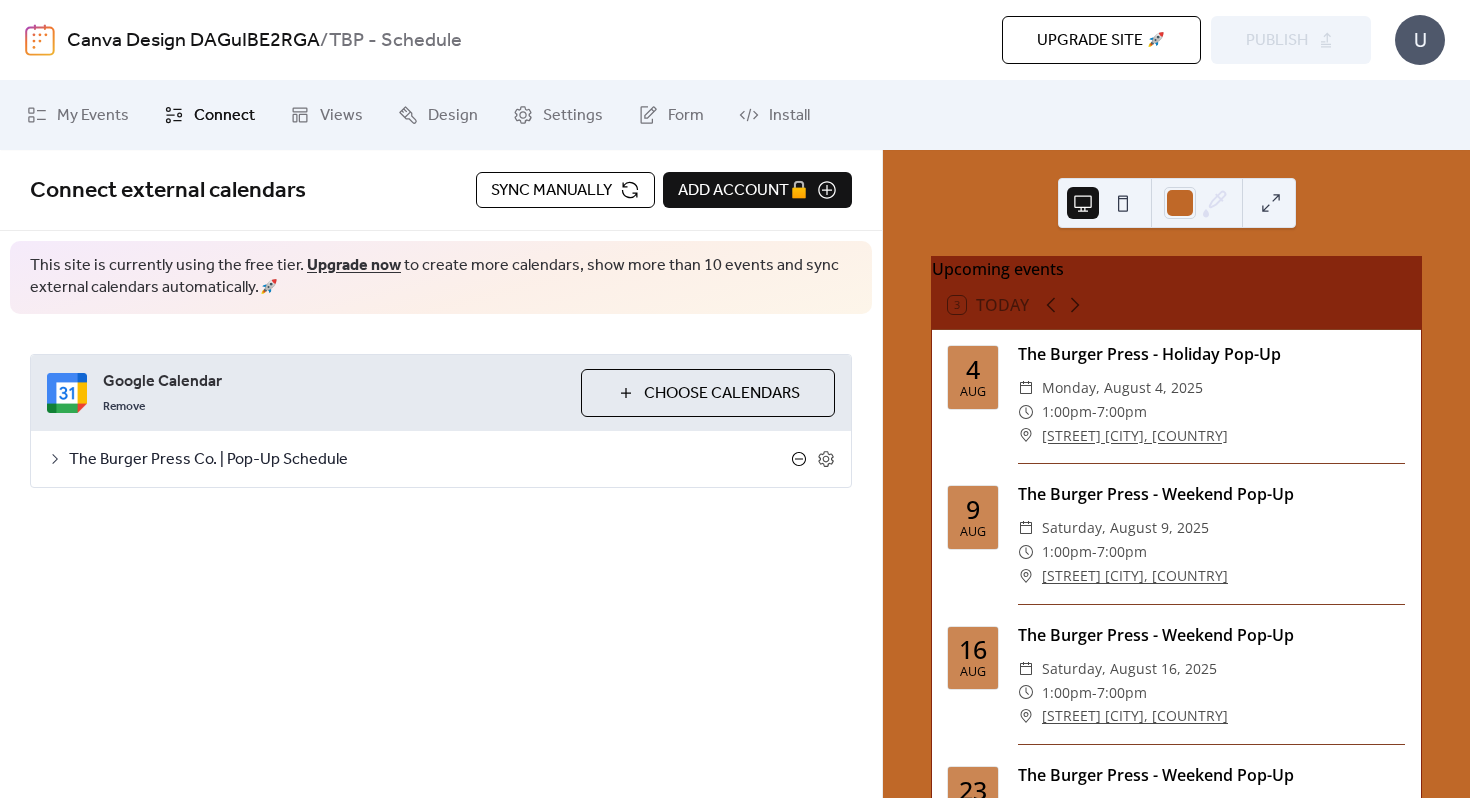 click 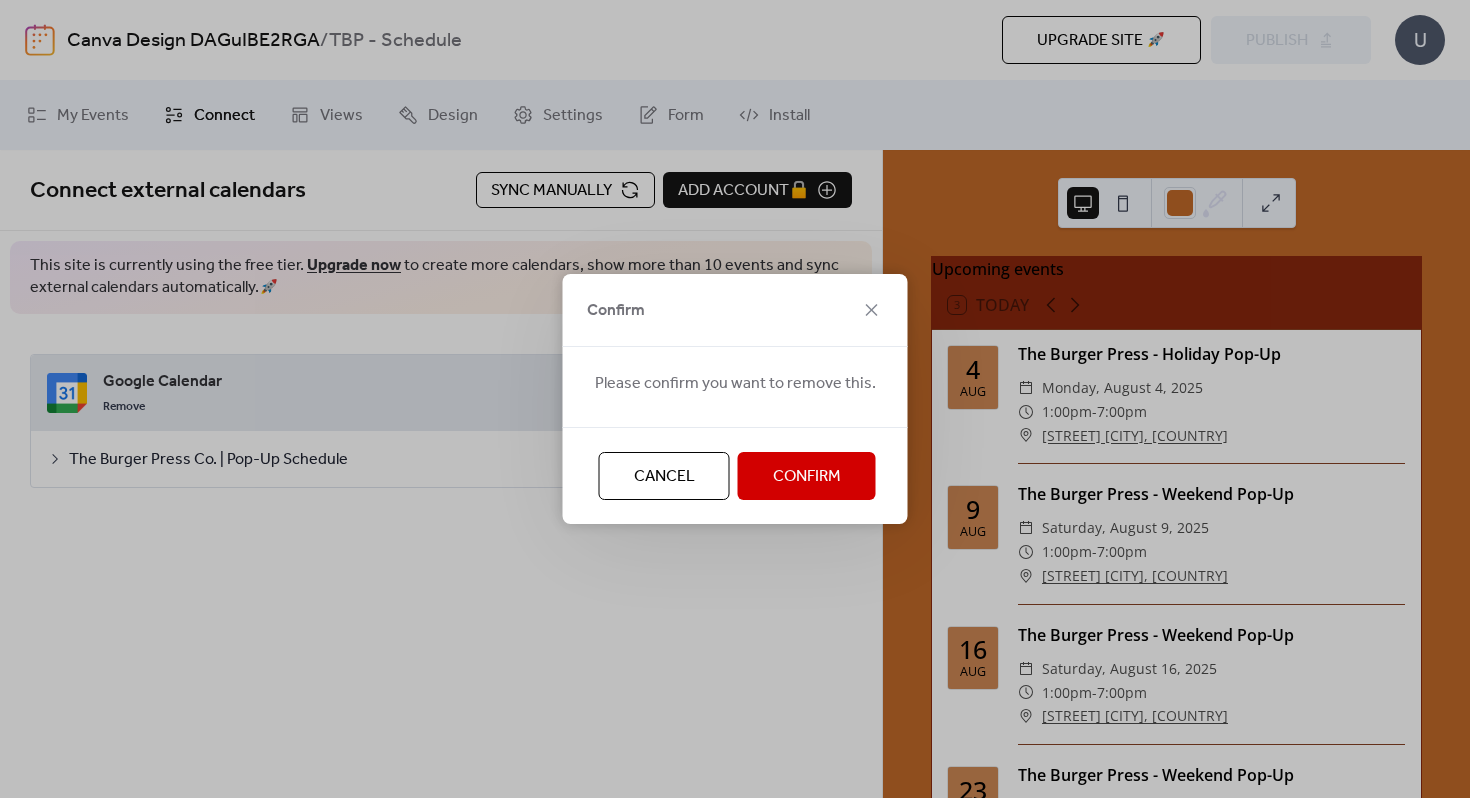 click on "Cancel" at bounding box center (664, 477) 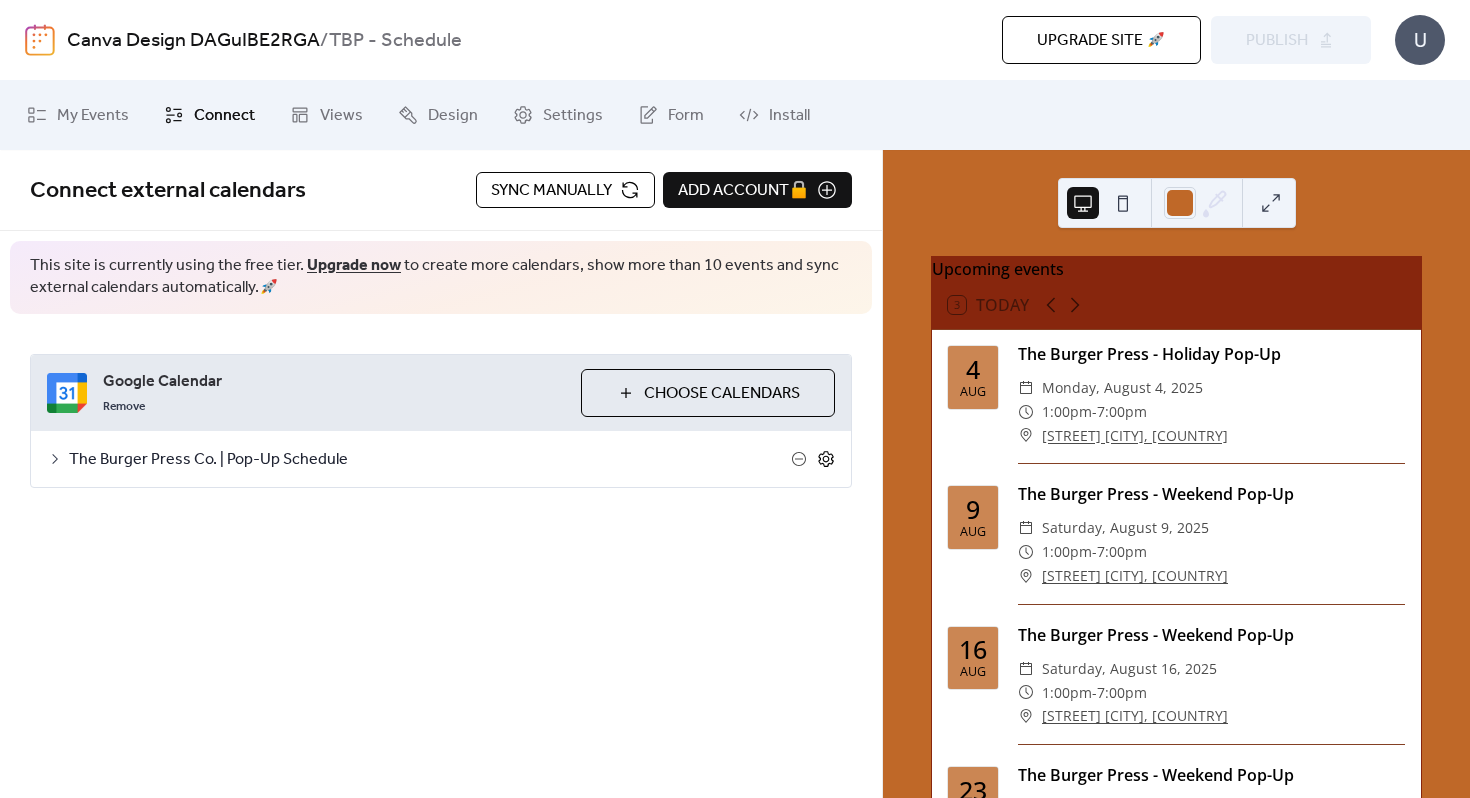 click 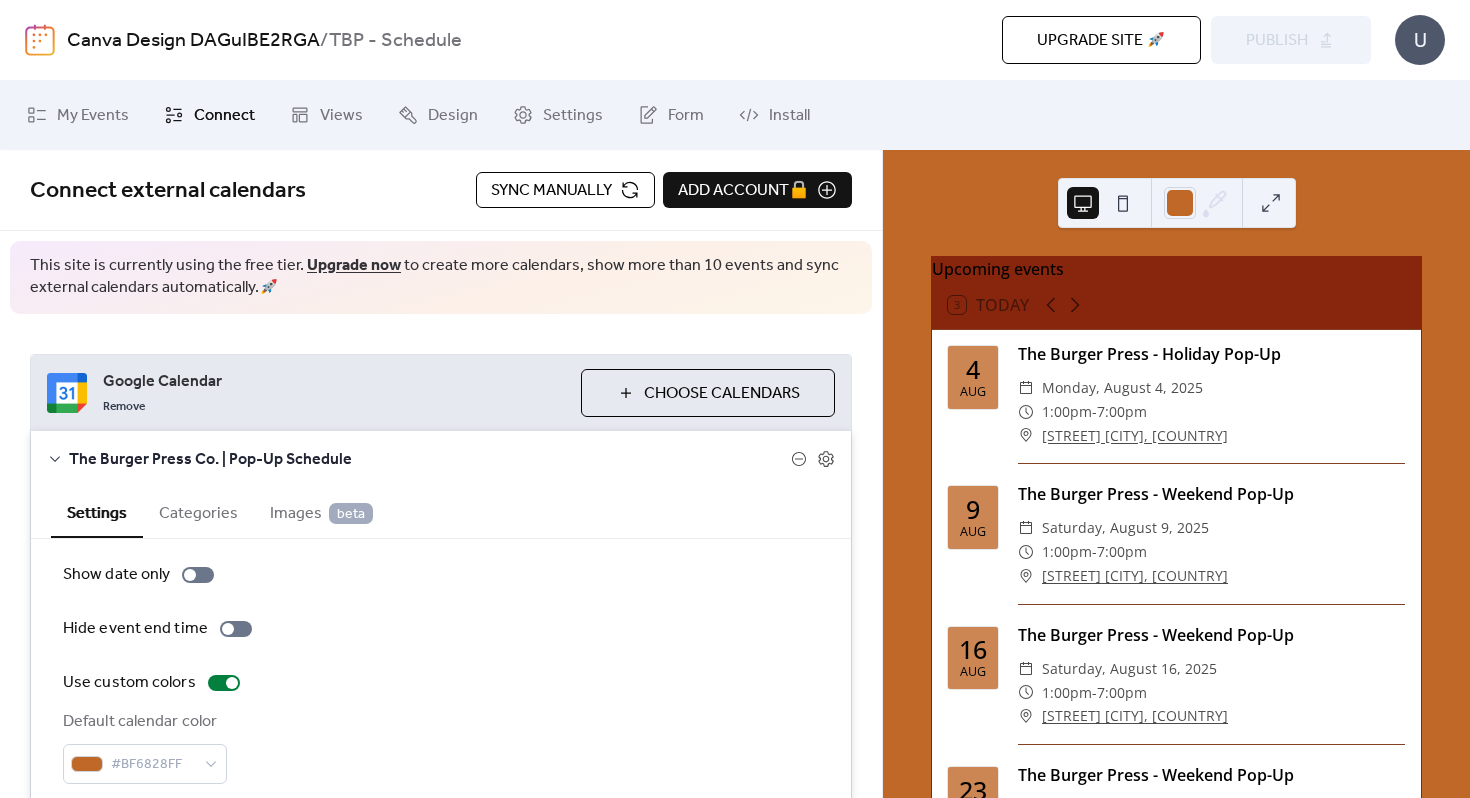 scroll, scrollTop: 91, scrollLeft: 0, axis: vertical 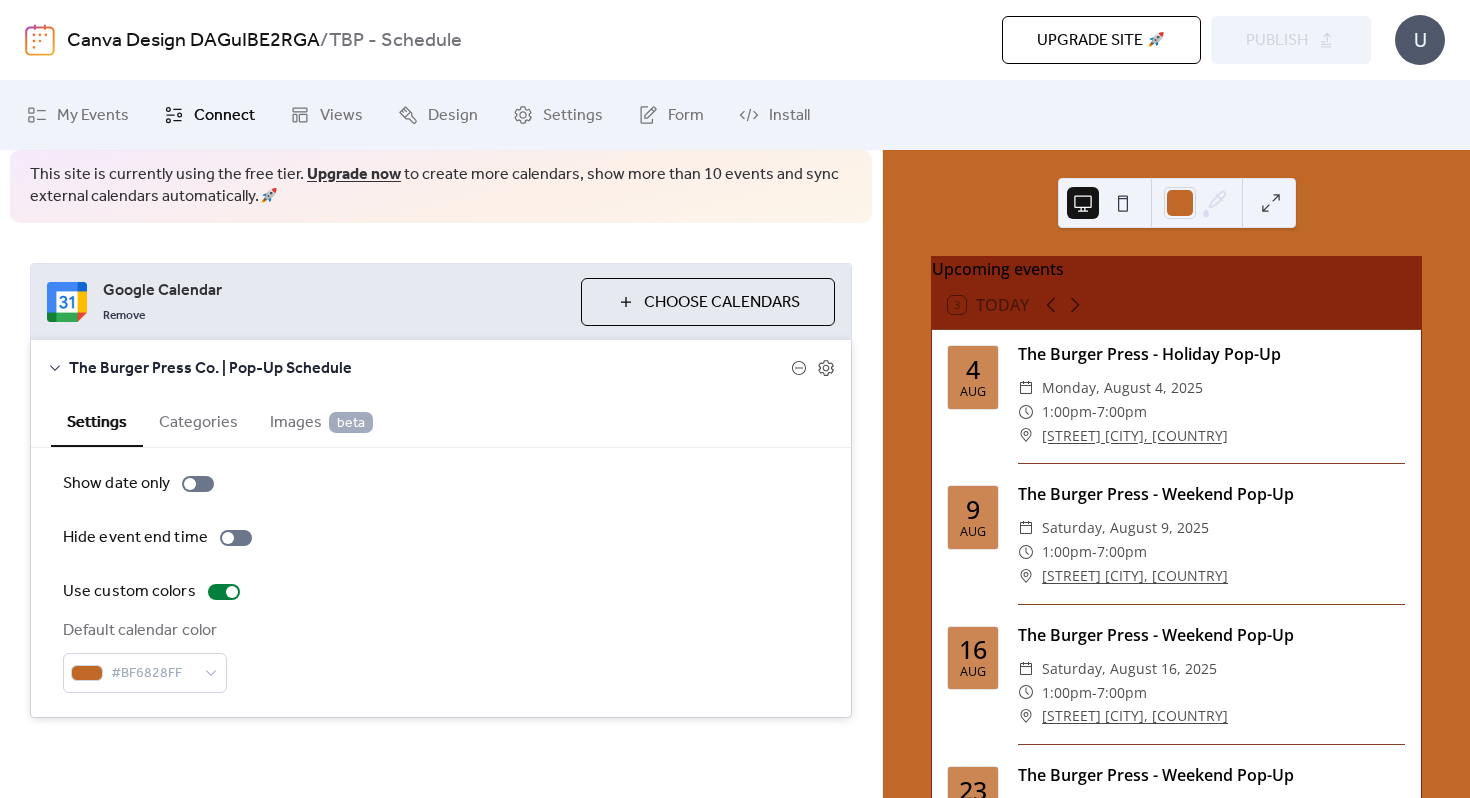 click on "Categories" at bounding box center [198, 420] 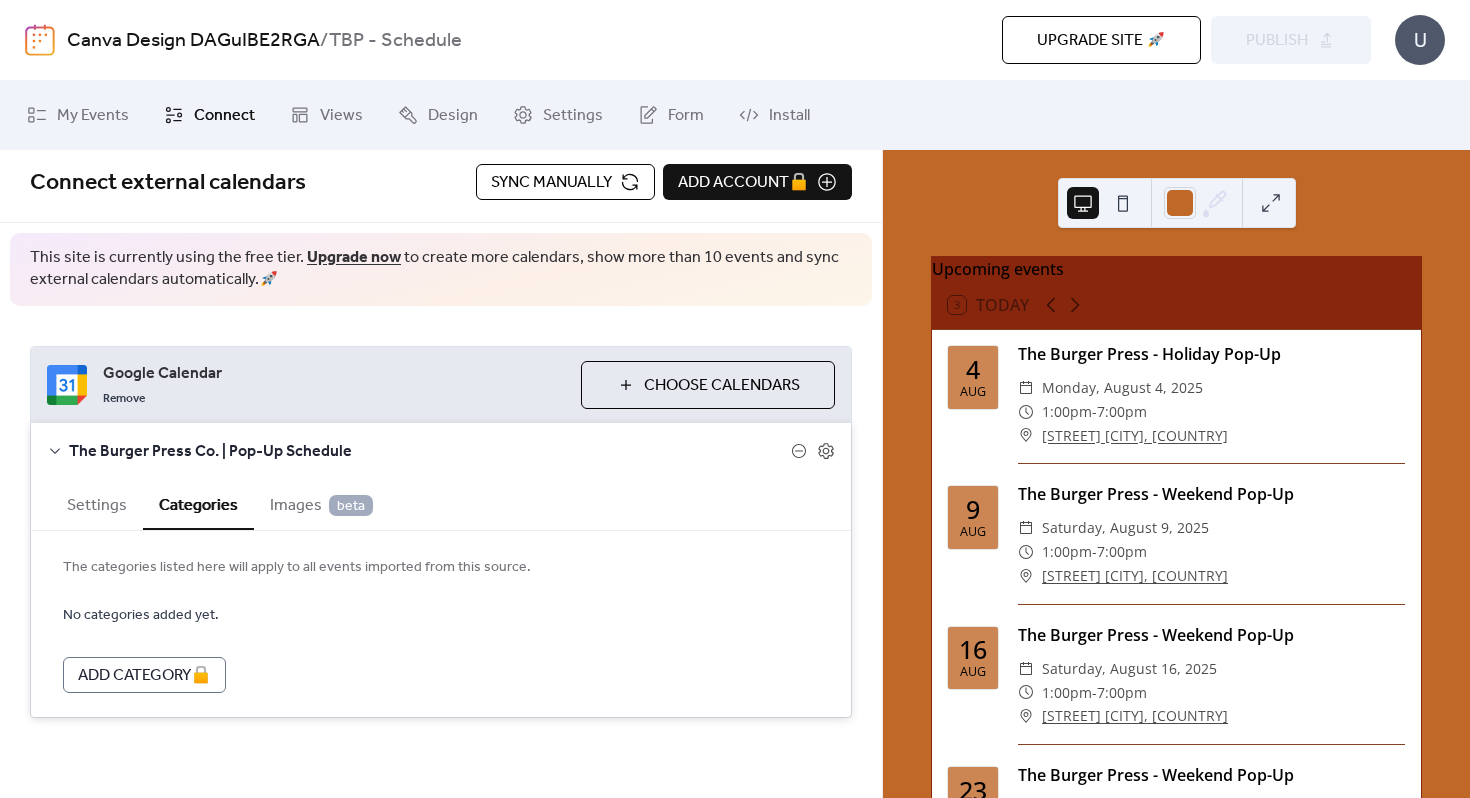 click on "Images   beta" at bounding box center (321, 506) 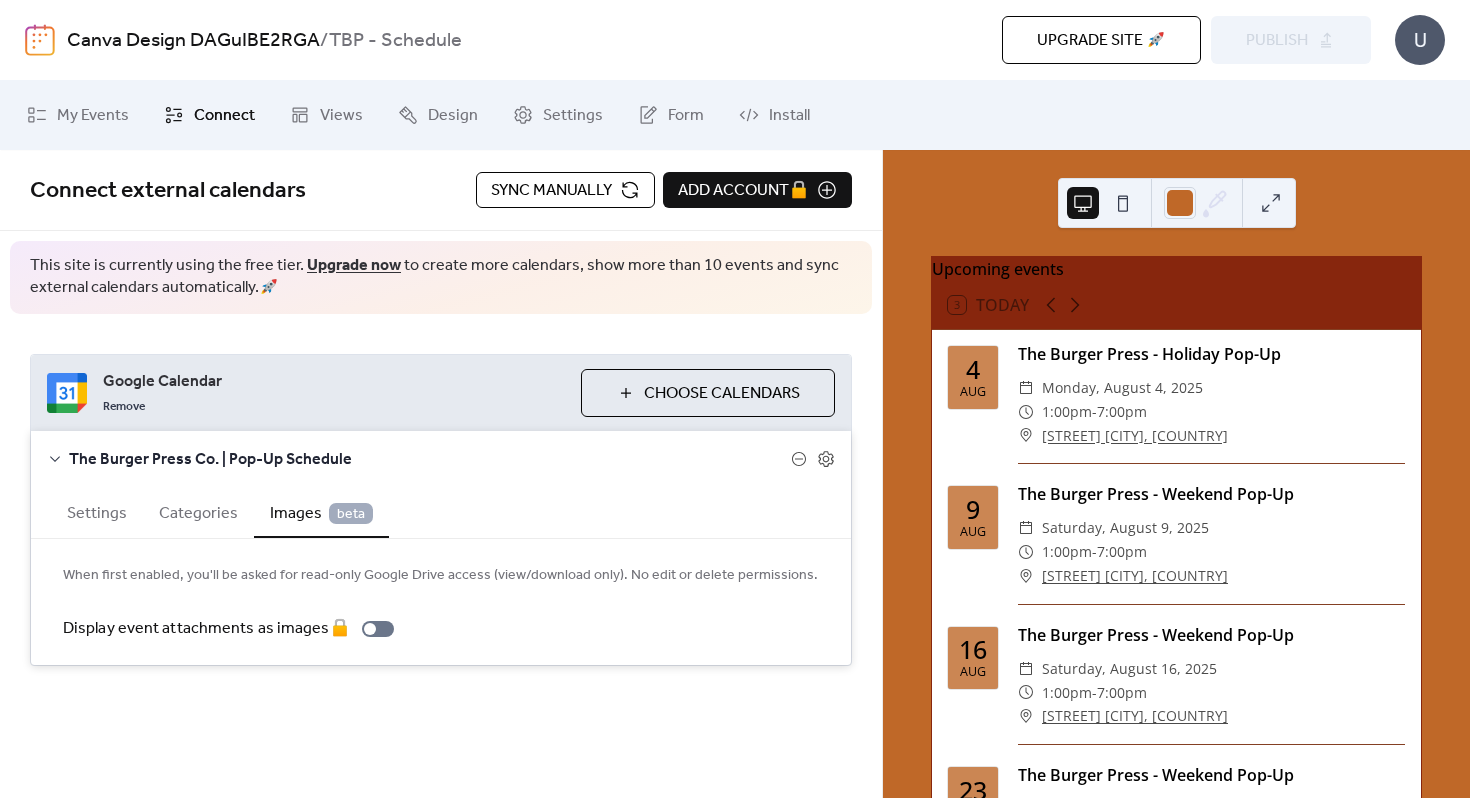 scroll, scrollTop: 0, scrollLeft: 0, axis: both 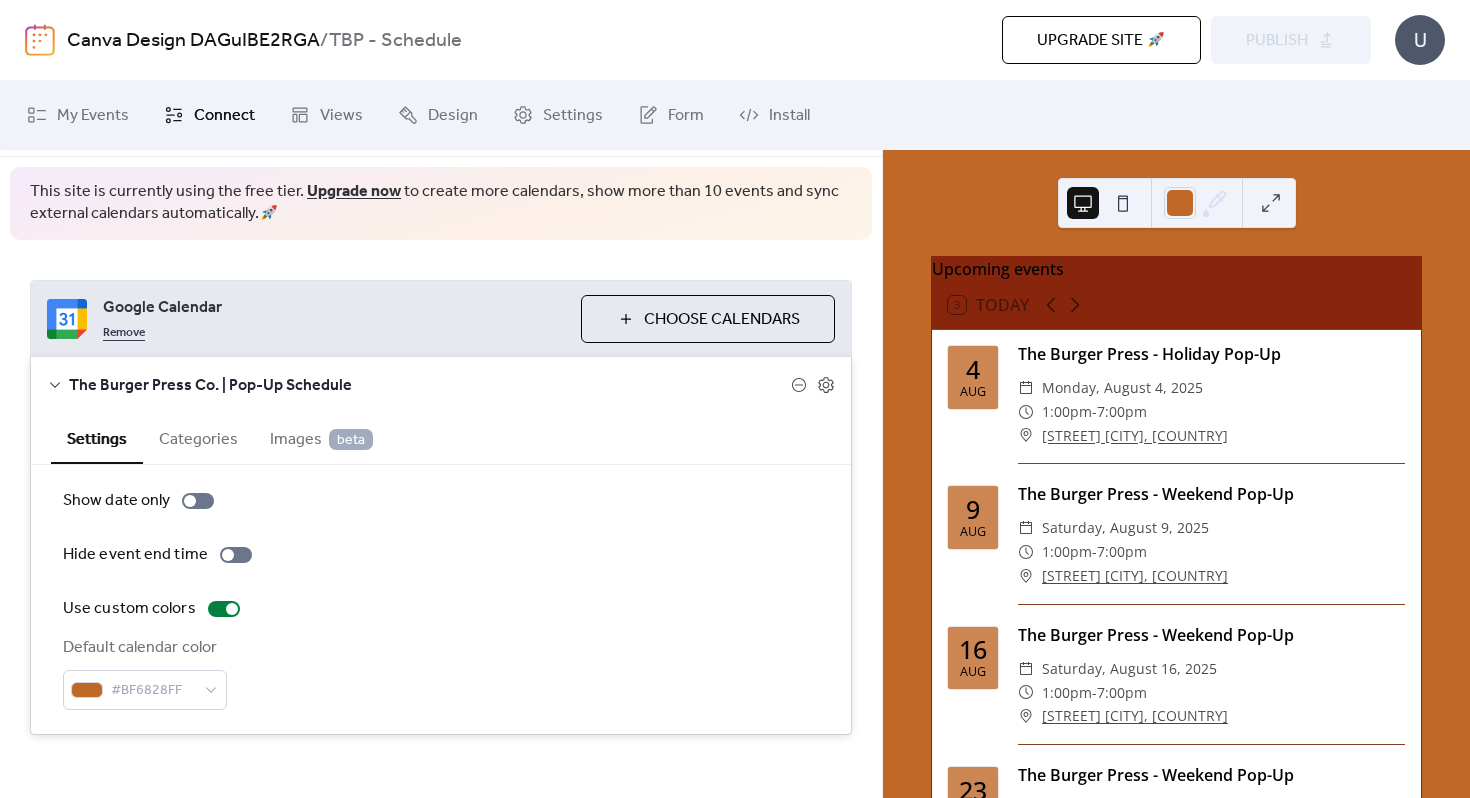 click on "Remove" at bounding box center (124, 331) 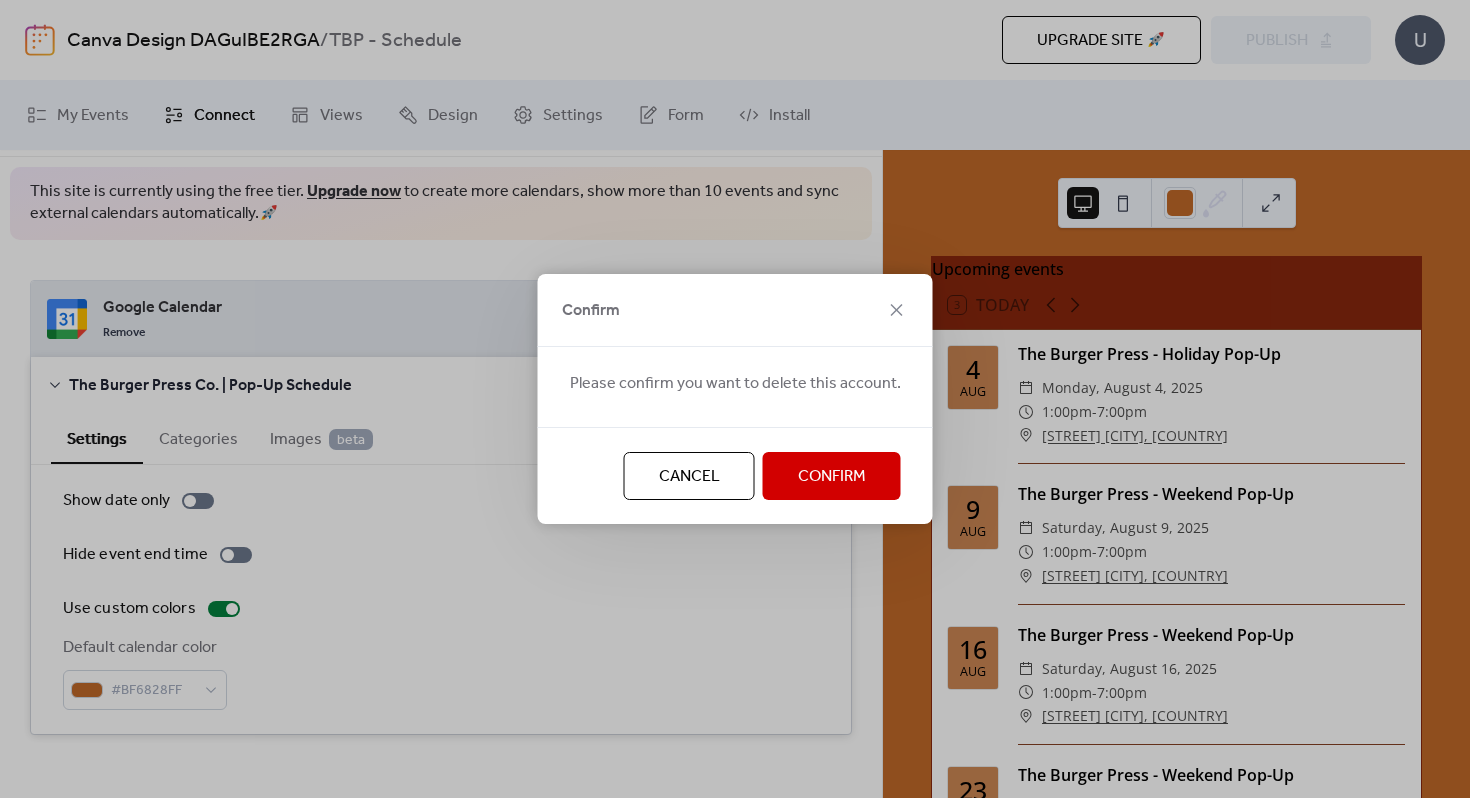 click on "Confirm" at bounding box center [832, 477] 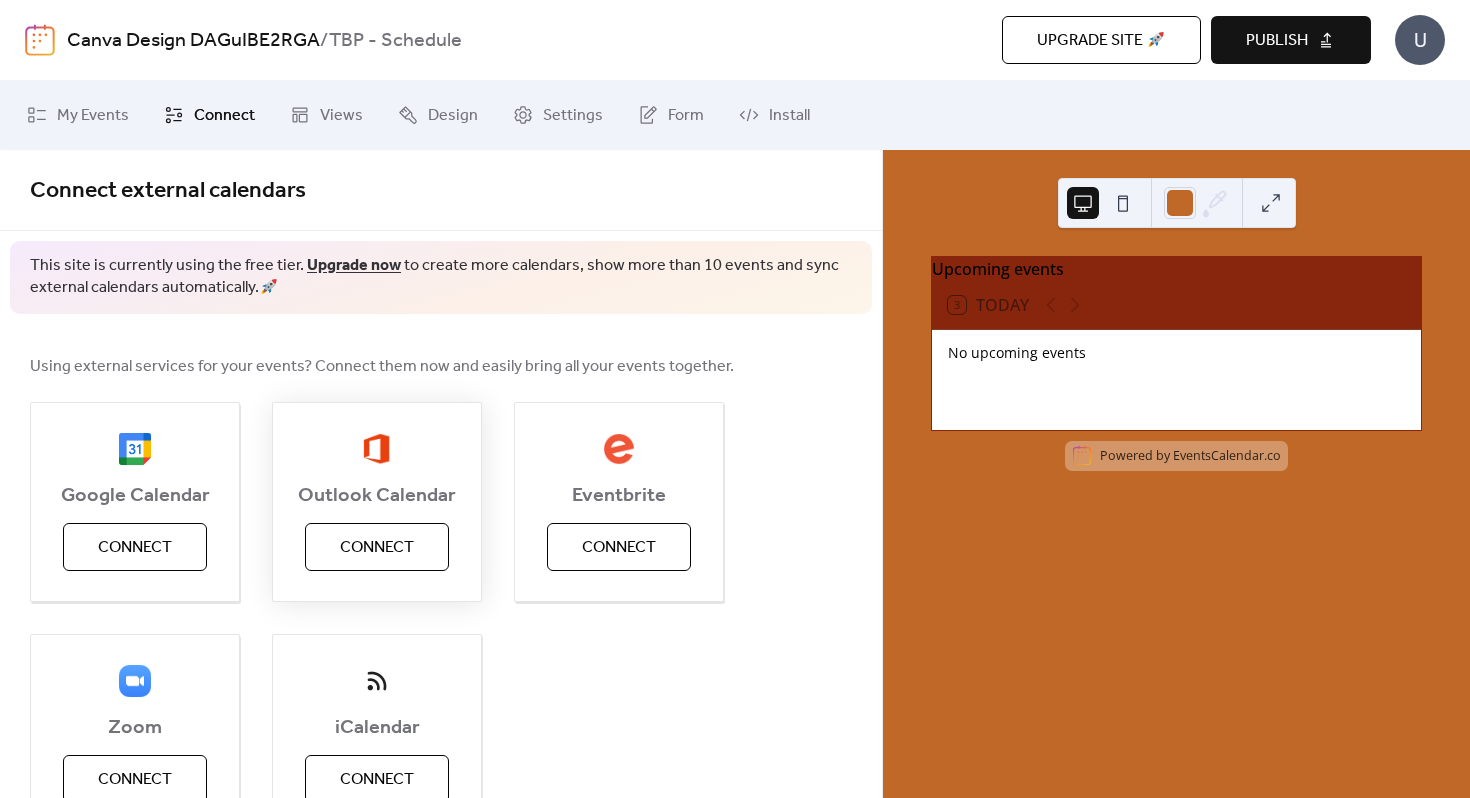 scroll, scrollTop: 117, scrollLeft: 0, axis: vertical 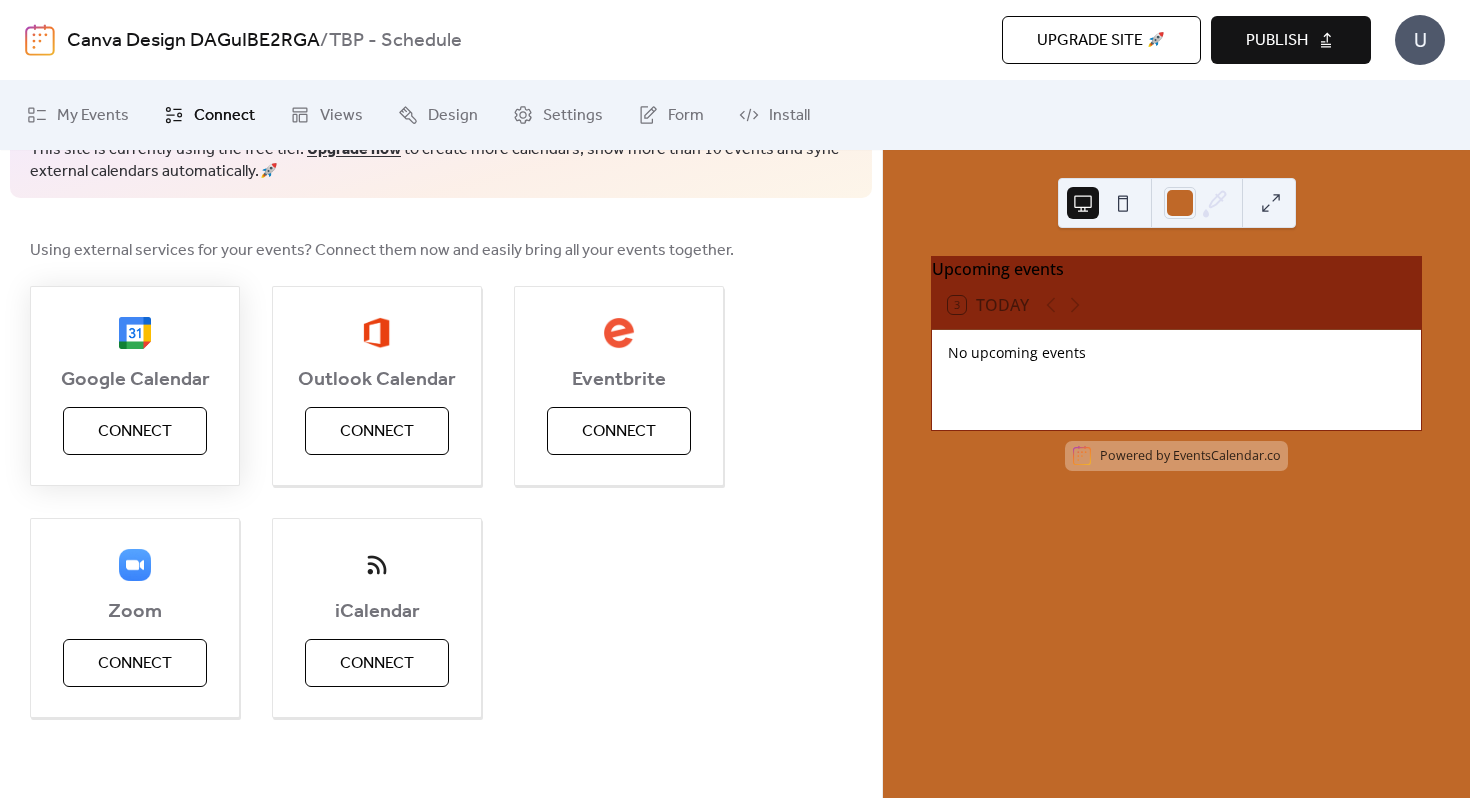 click on "Connect" at bounding box center (135, 431) 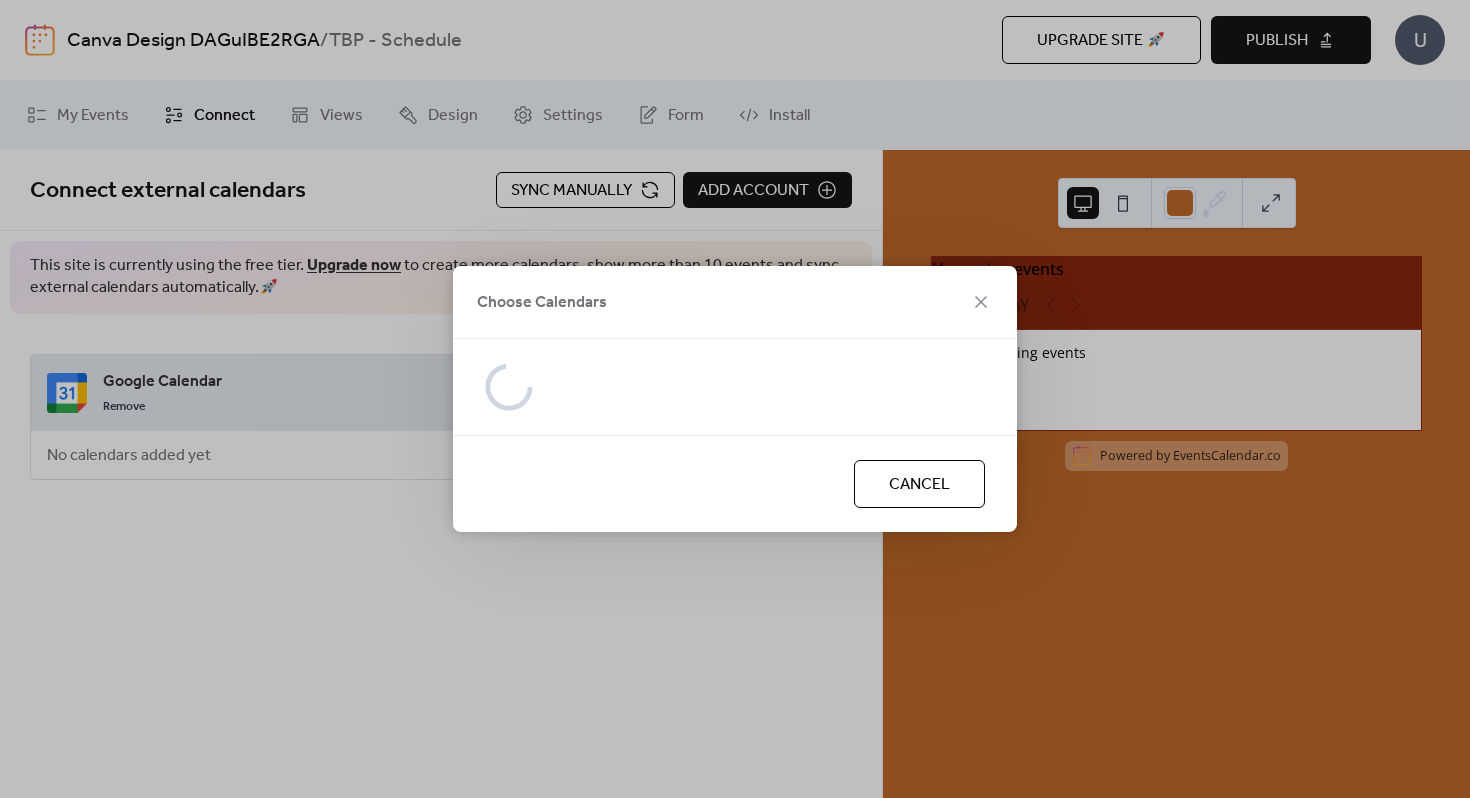 scroll, scrollTop: 0, scrollLeft: 0, axis: both 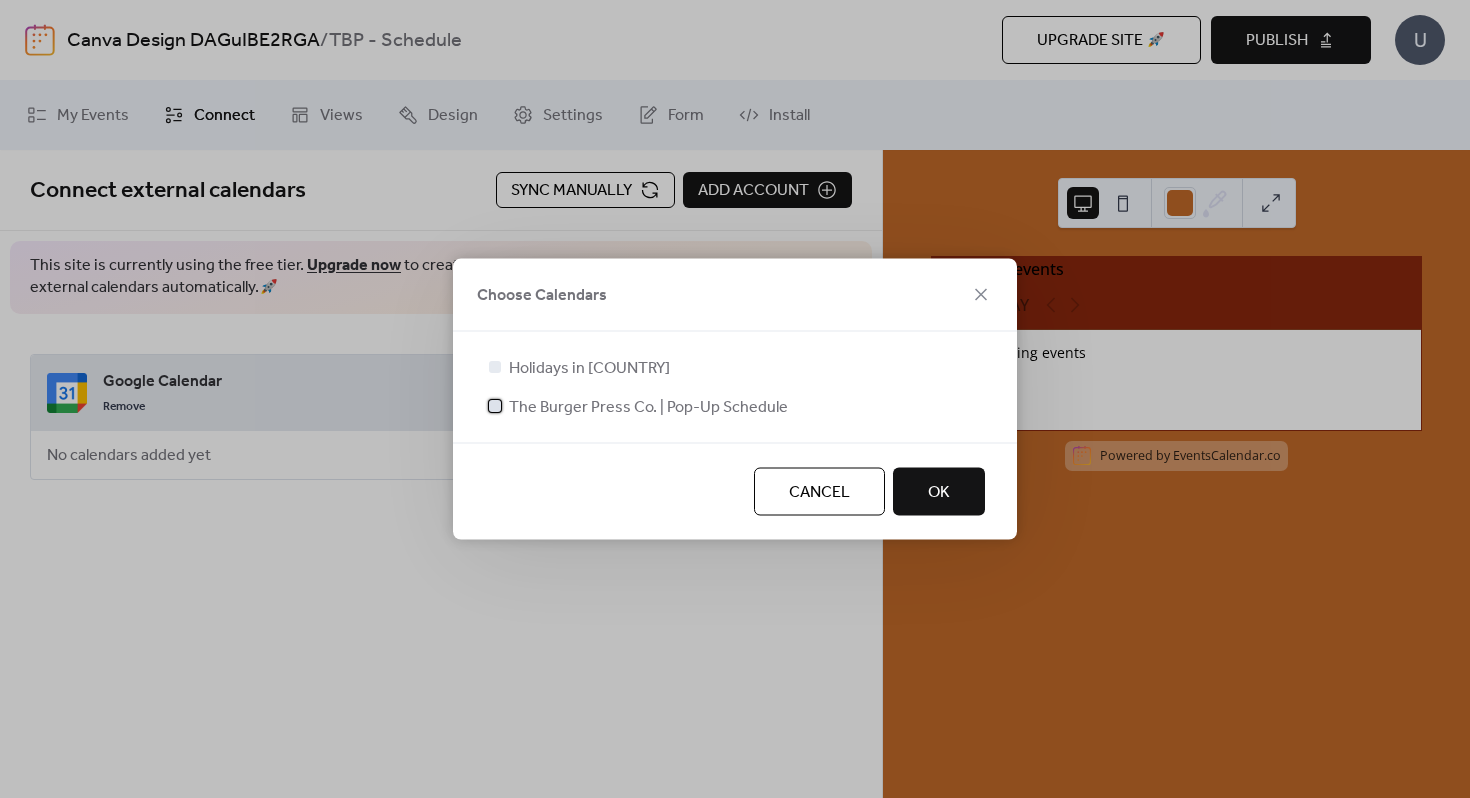 click on "The Burger Press Co. | Pop-Up Schedule" at bounding box center [648, 408] 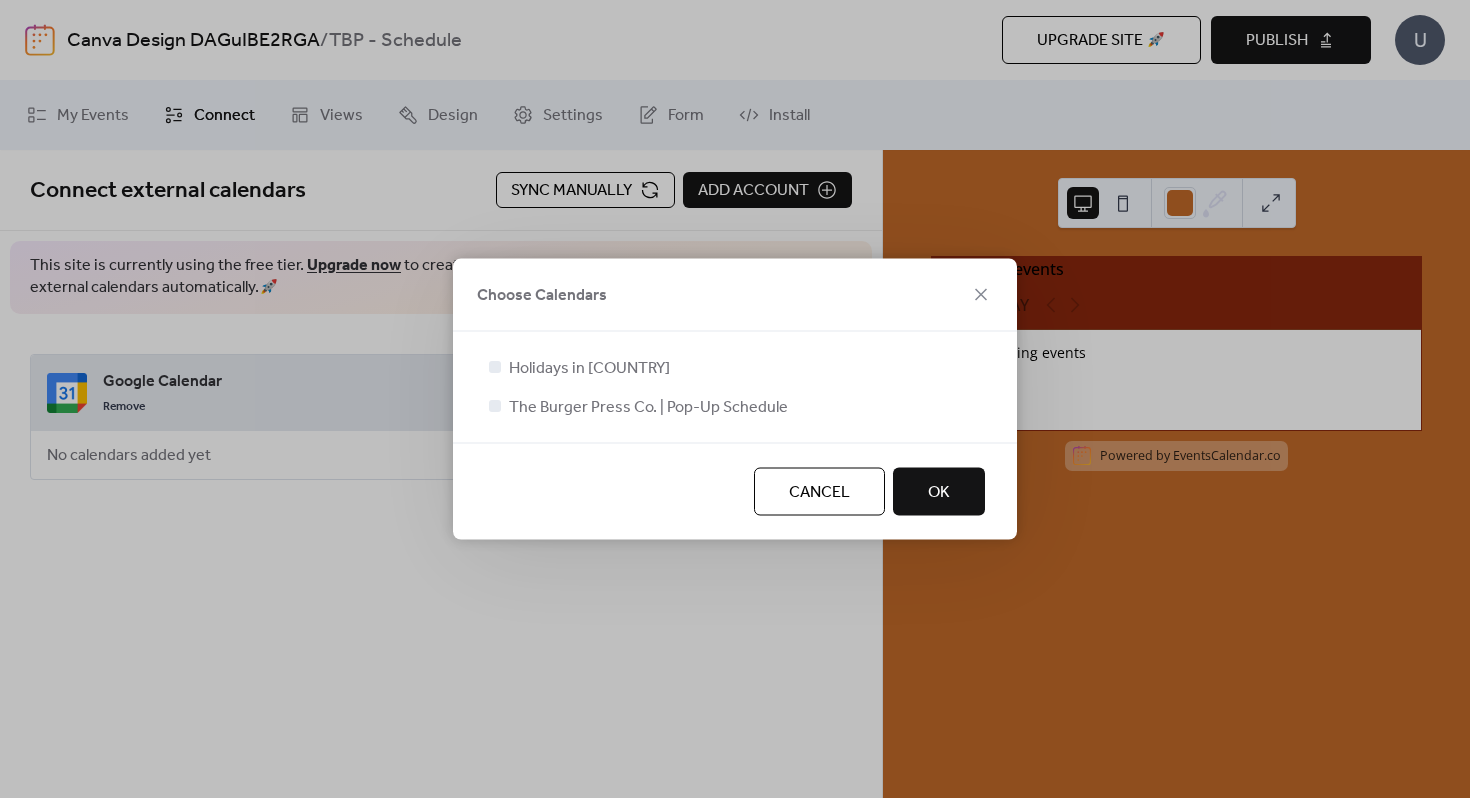 click on "OK" at bounding box center [939, 492] 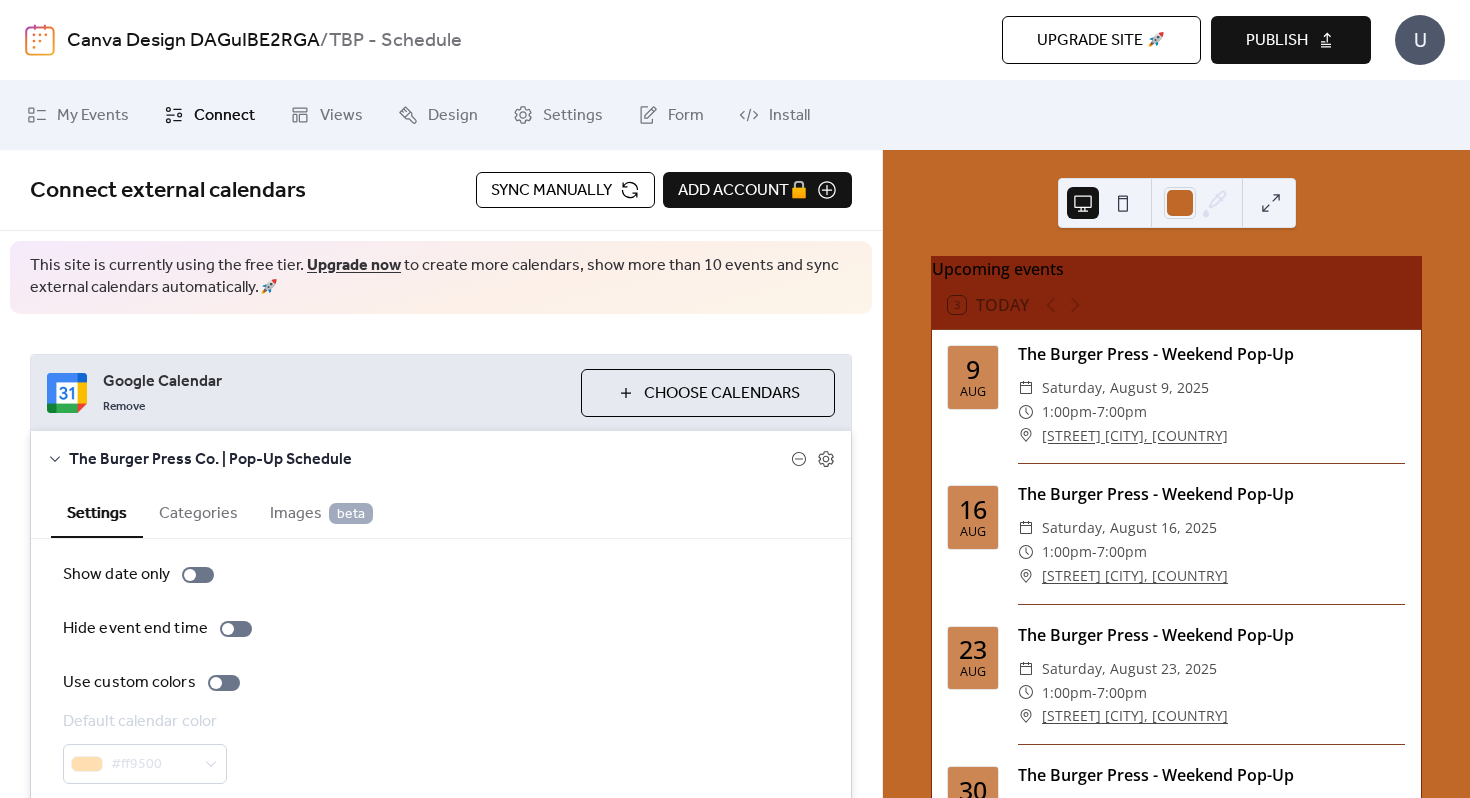 click at bounding box center (1063, 305) 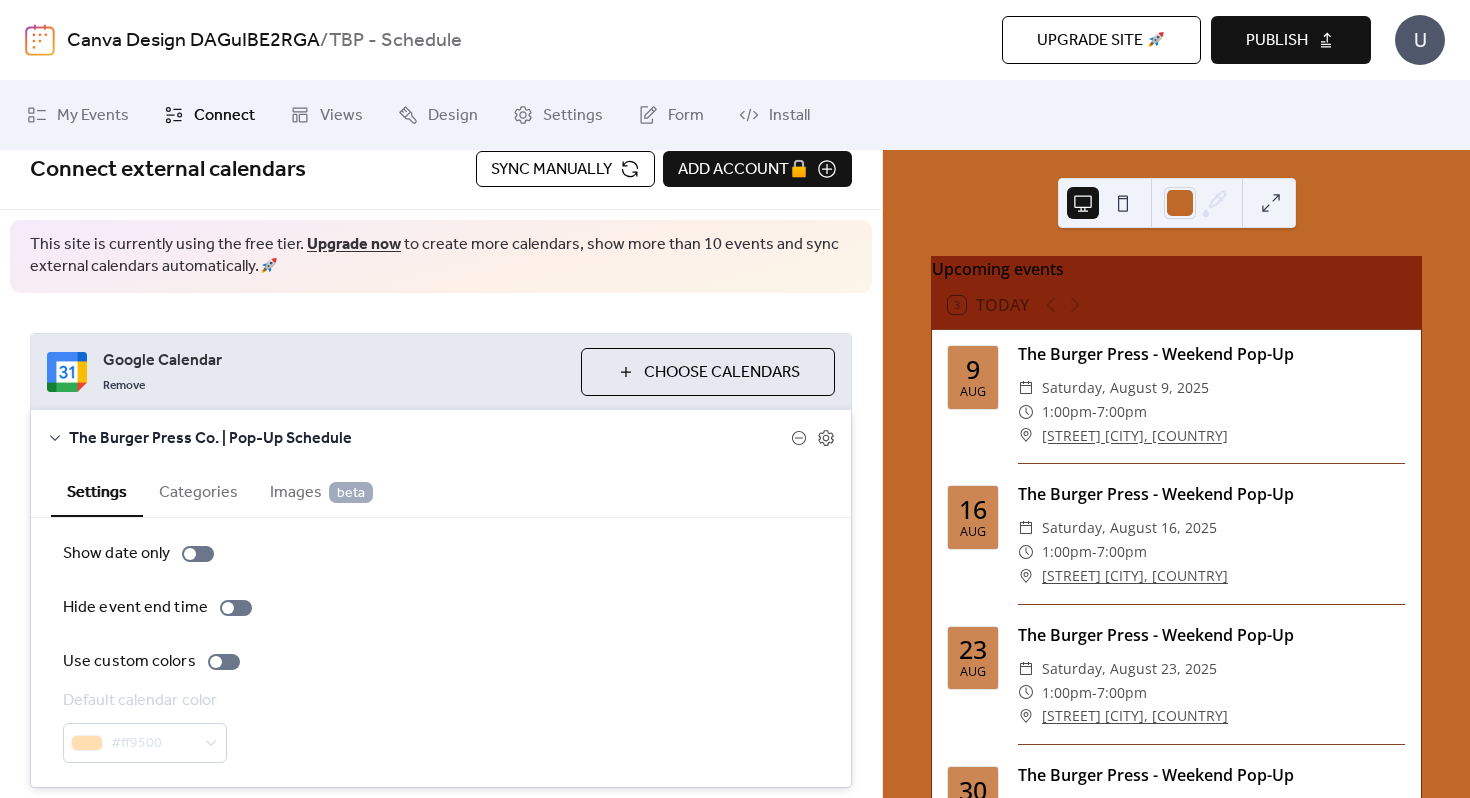 scroll, scrollTop: 0, scrollLeft: 0, axis: both 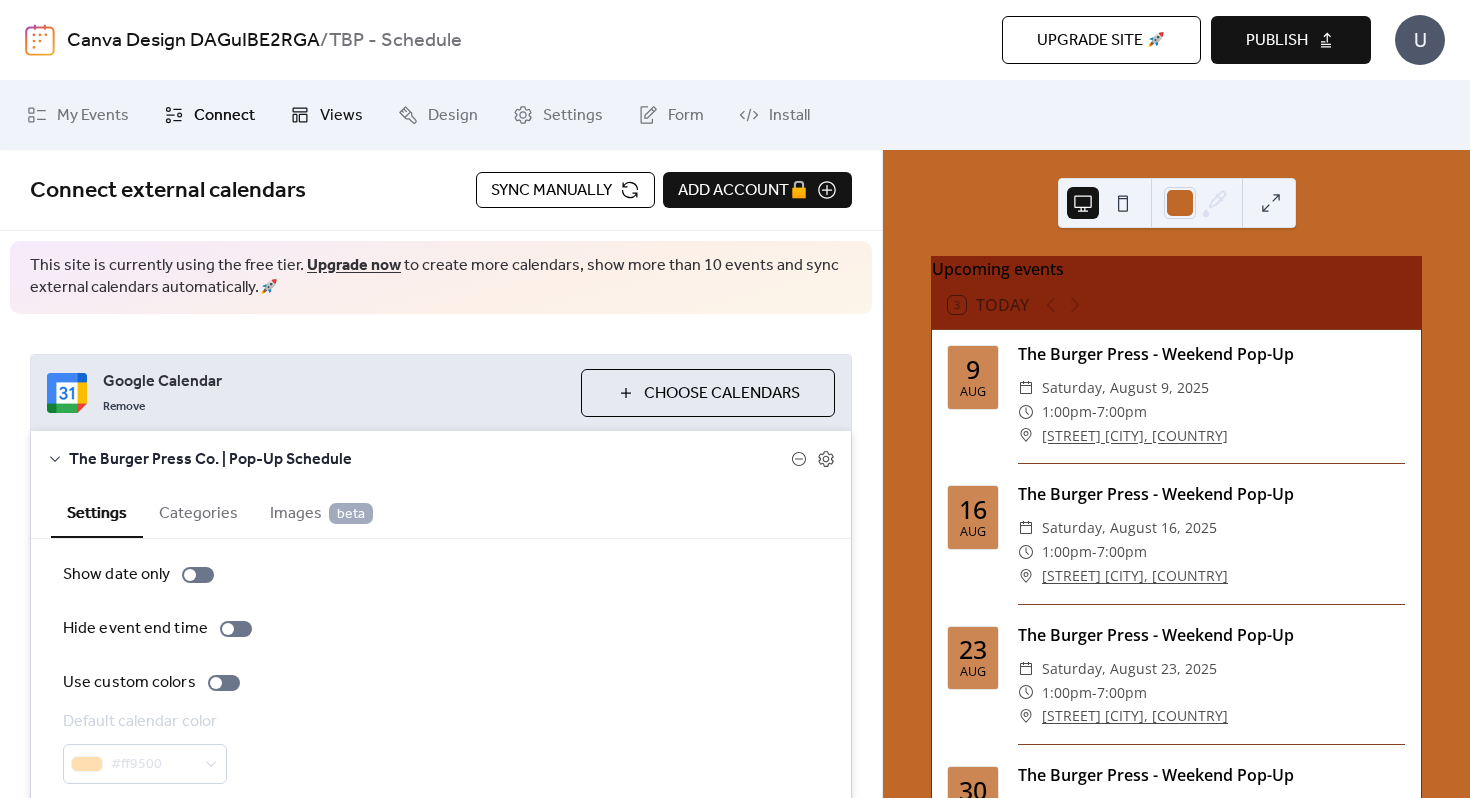click on "Views" at bounding box center [326, 115] 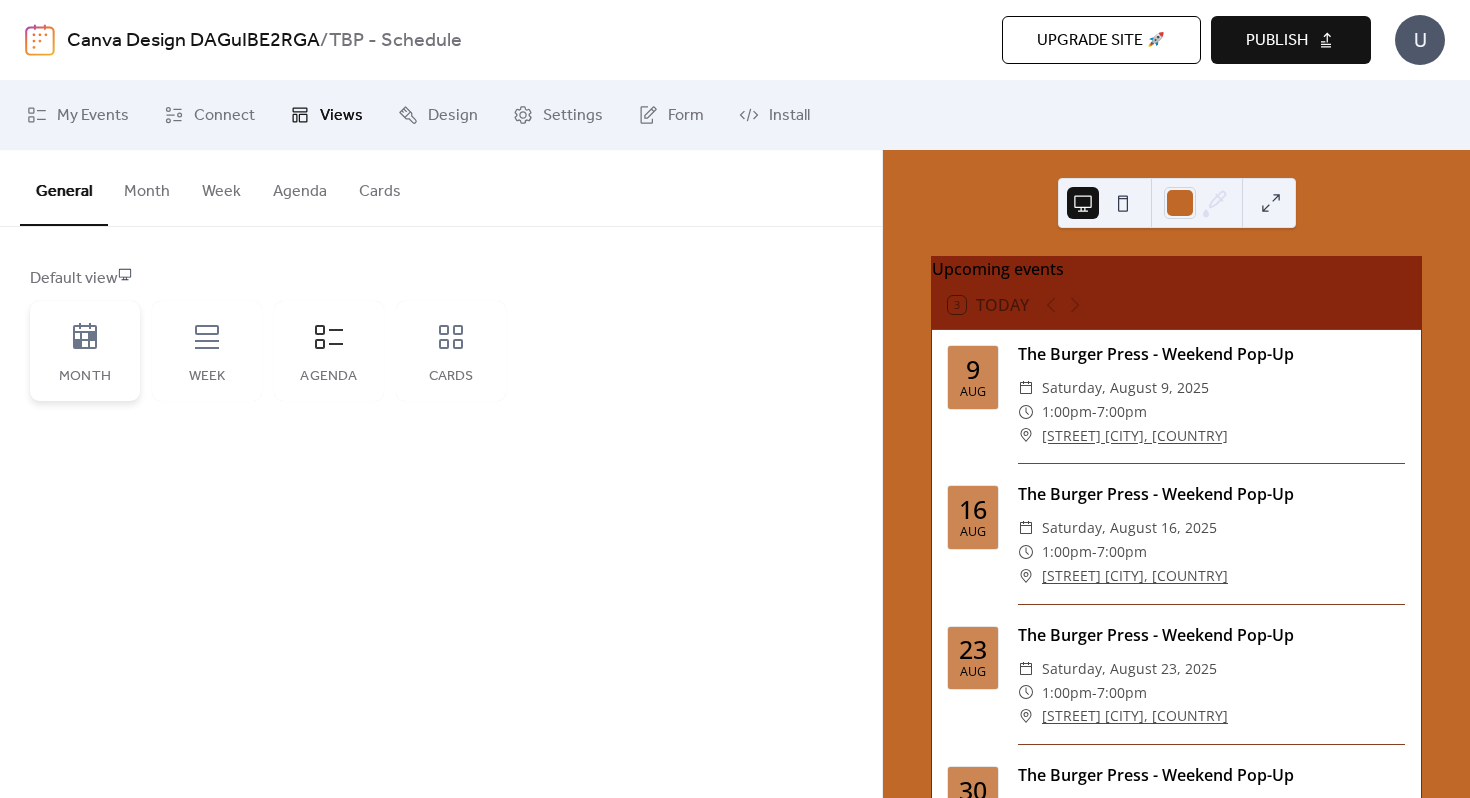 click on "Month" at bounding box center [85, 351] 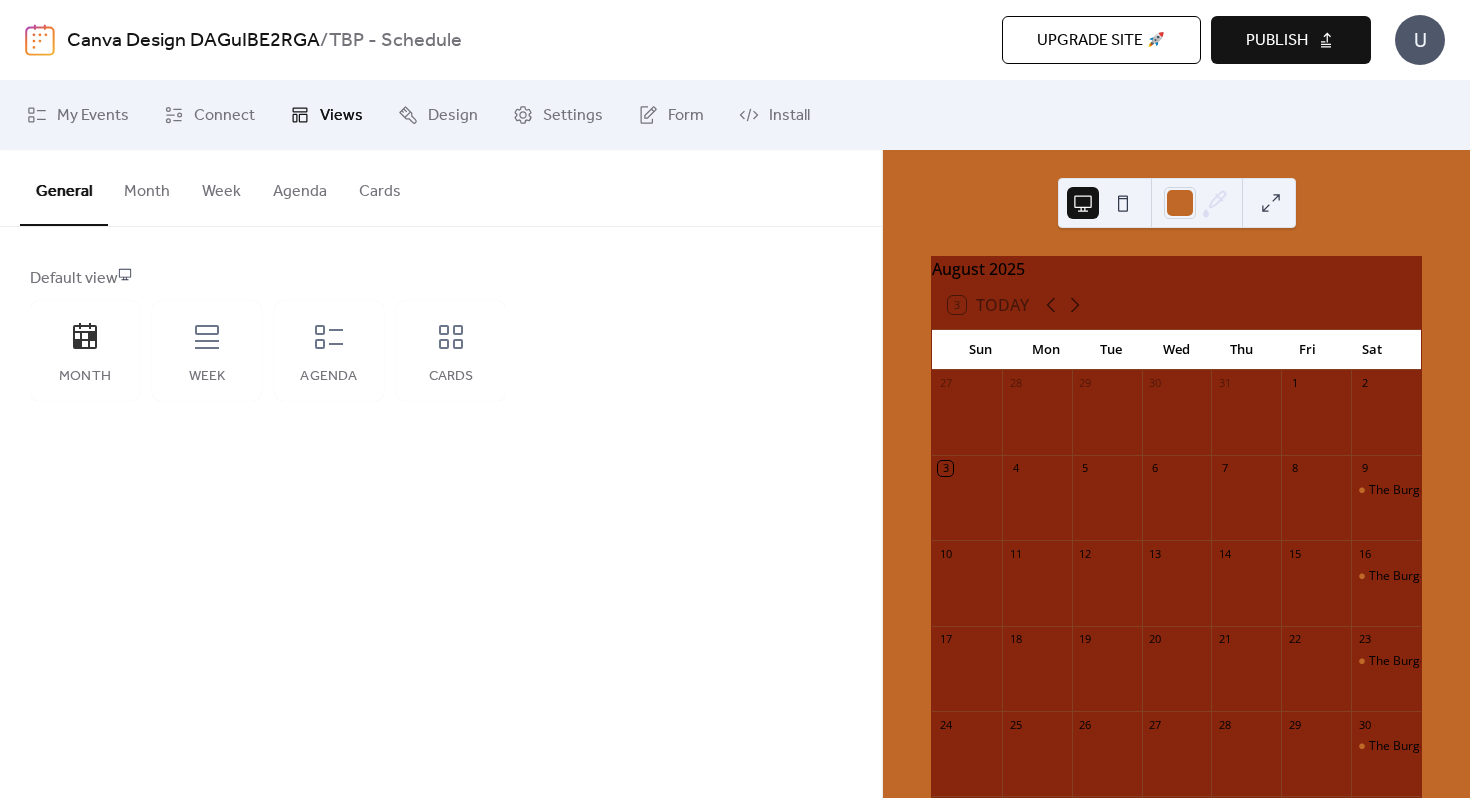 click at bounding box center [1386, 422] 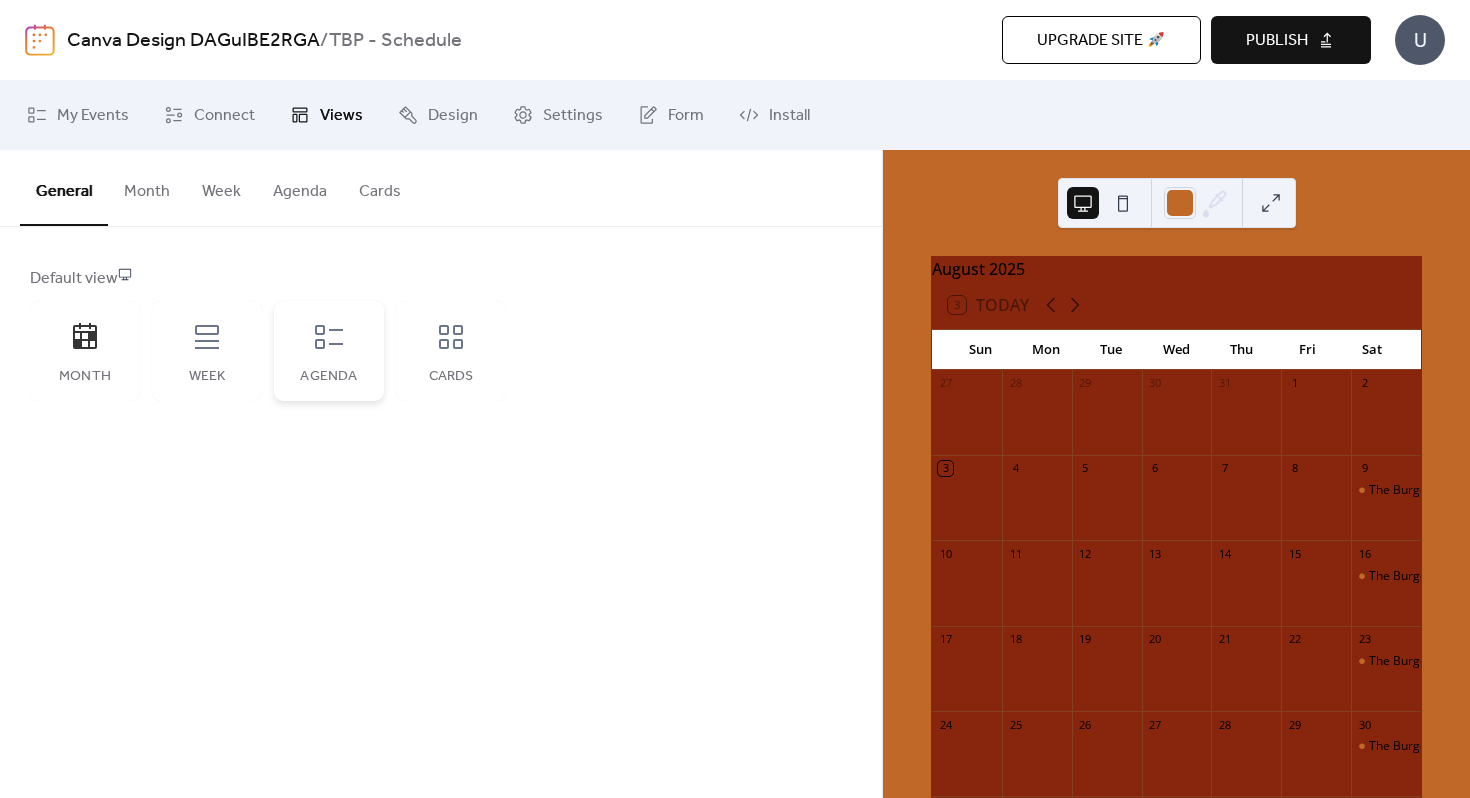 click on "Agenda" at bounding box center (329, 351) 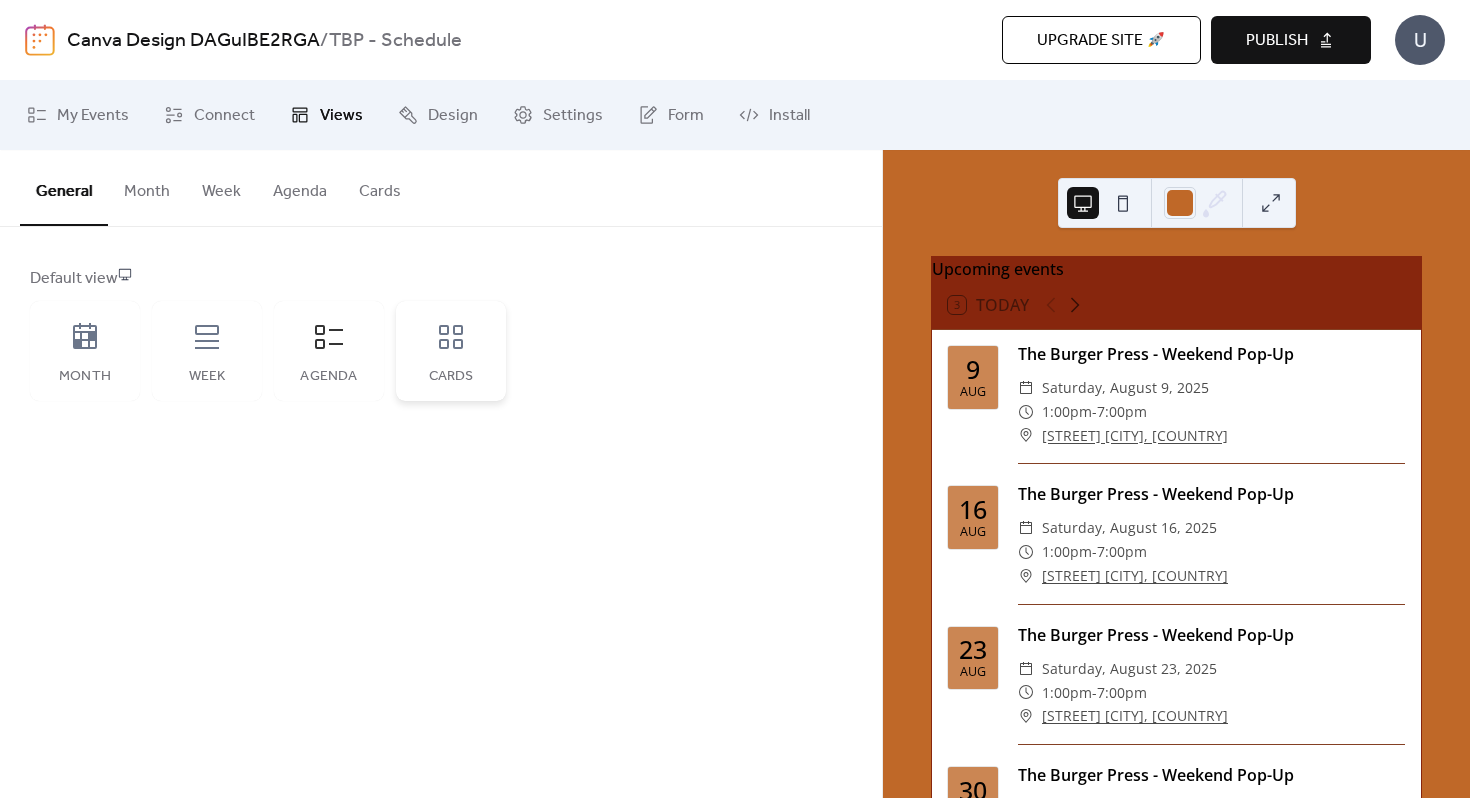 click on "Cards" at bounding box center (451, 351) 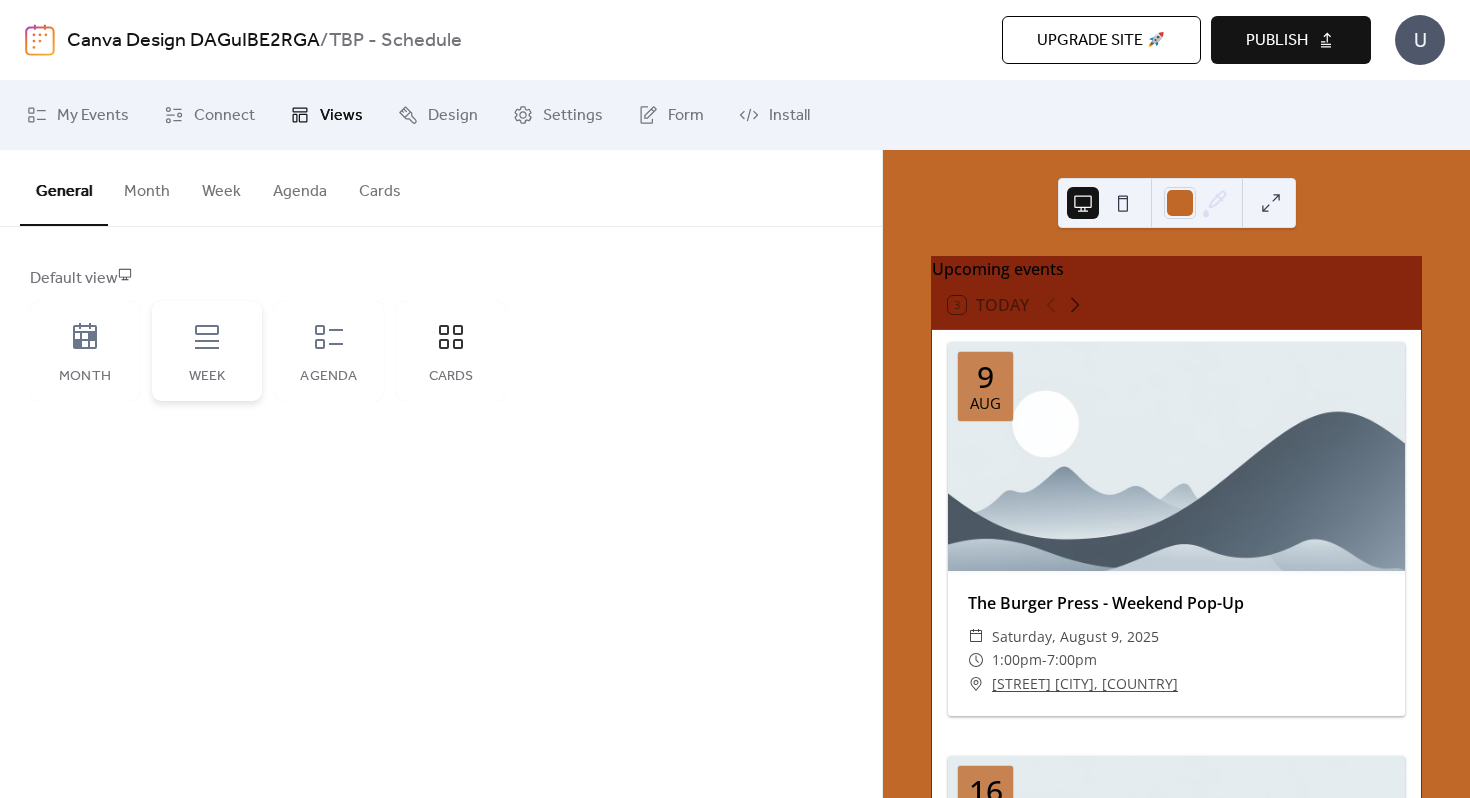 click on "Week" at bounding box center (207, 377) 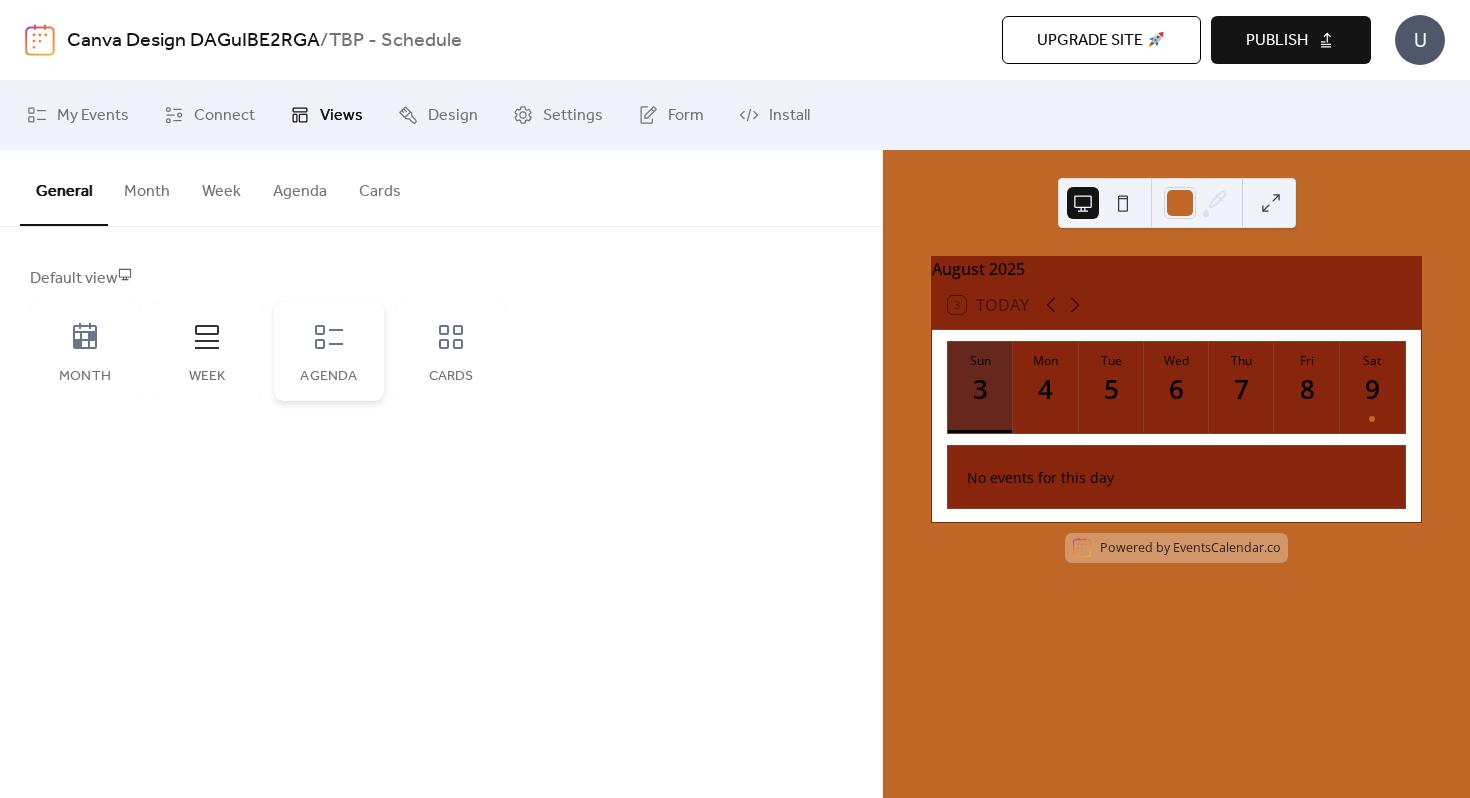 click on "Agenda" at bounding box center (329, 377) 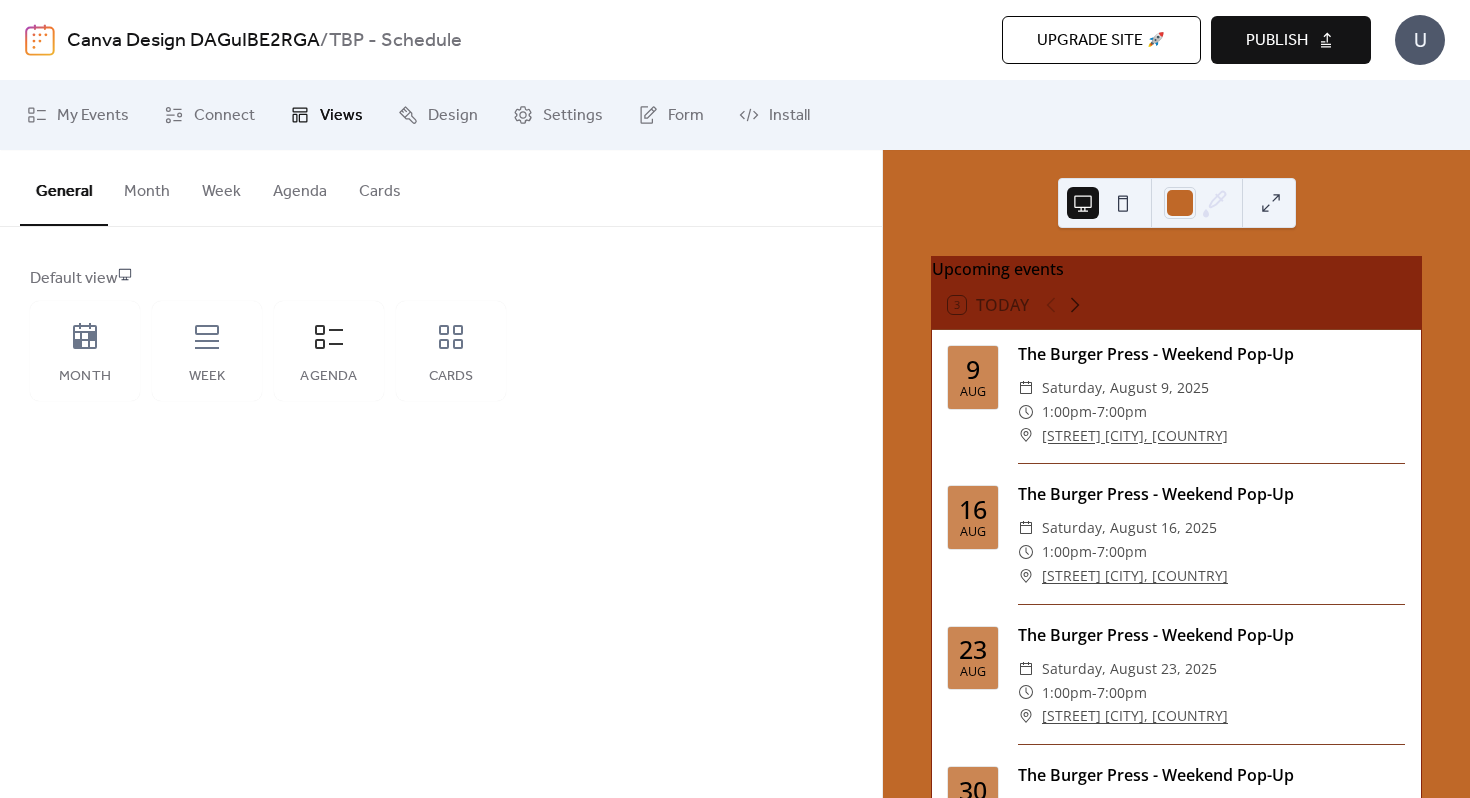 click on "Month" at bounding box center (147, 187) 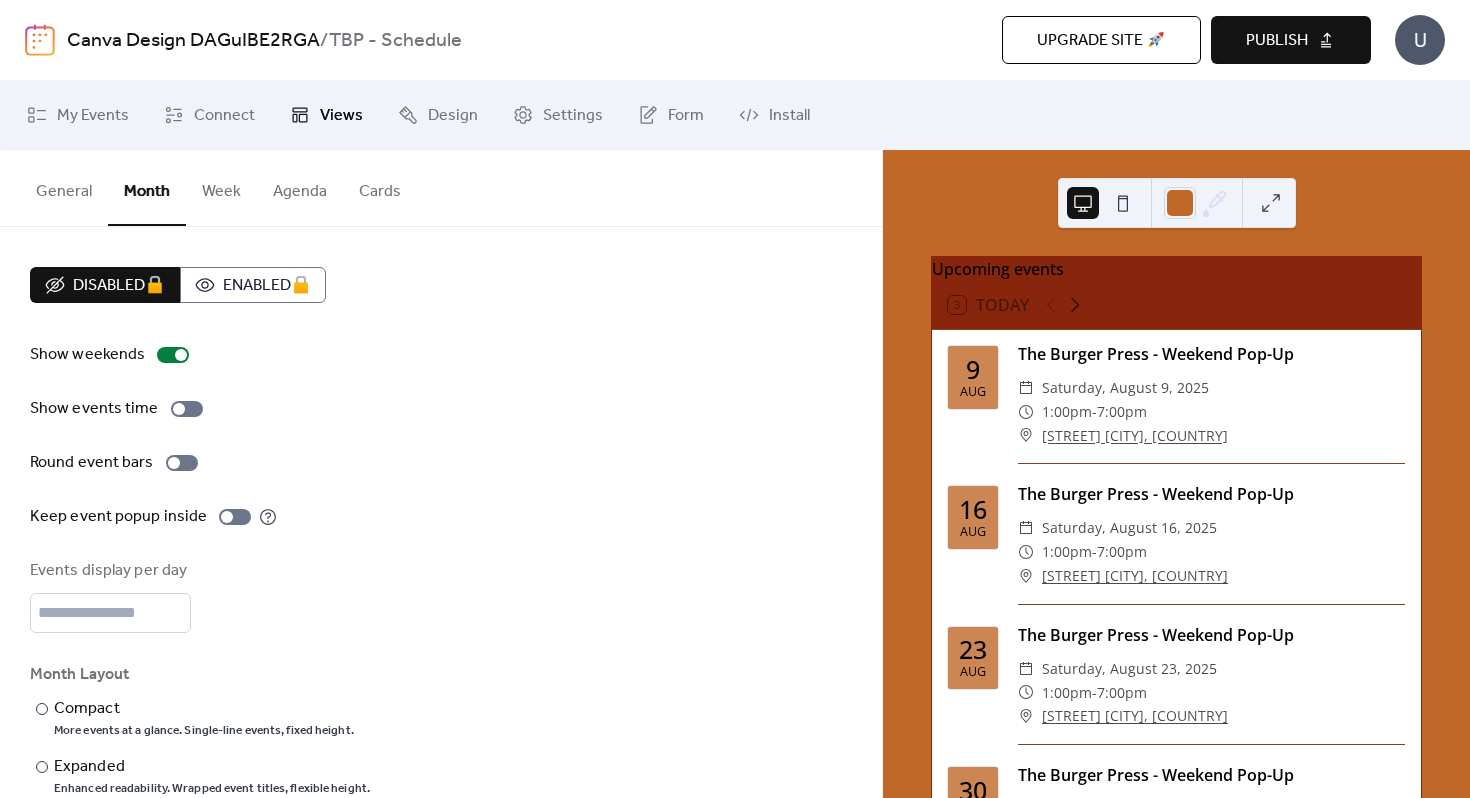 click on "General" at bounding box center [64, 187] 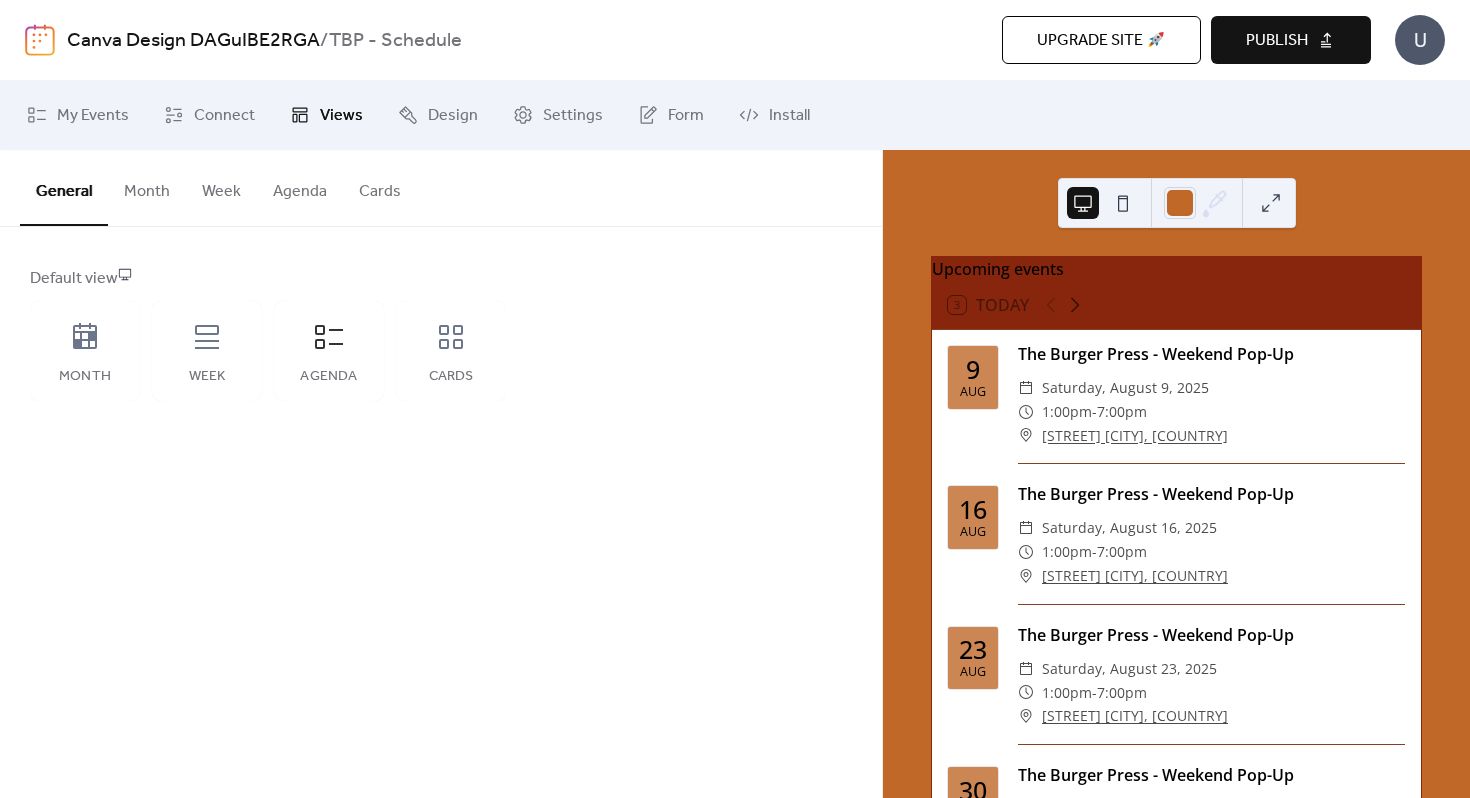 click on "Month" at bounding box center [147, 187] 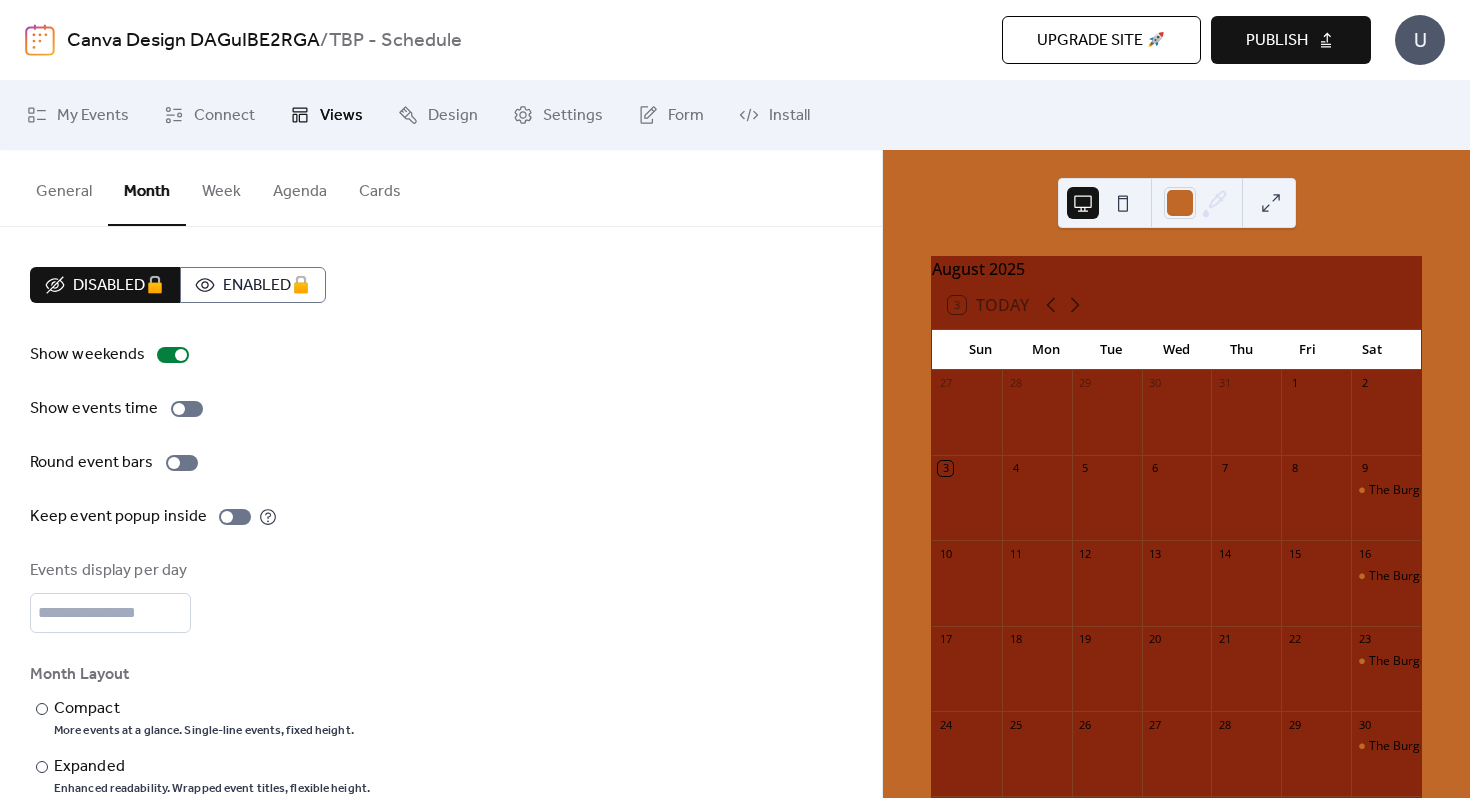 click on "Week" at bounding box center [221, 187] 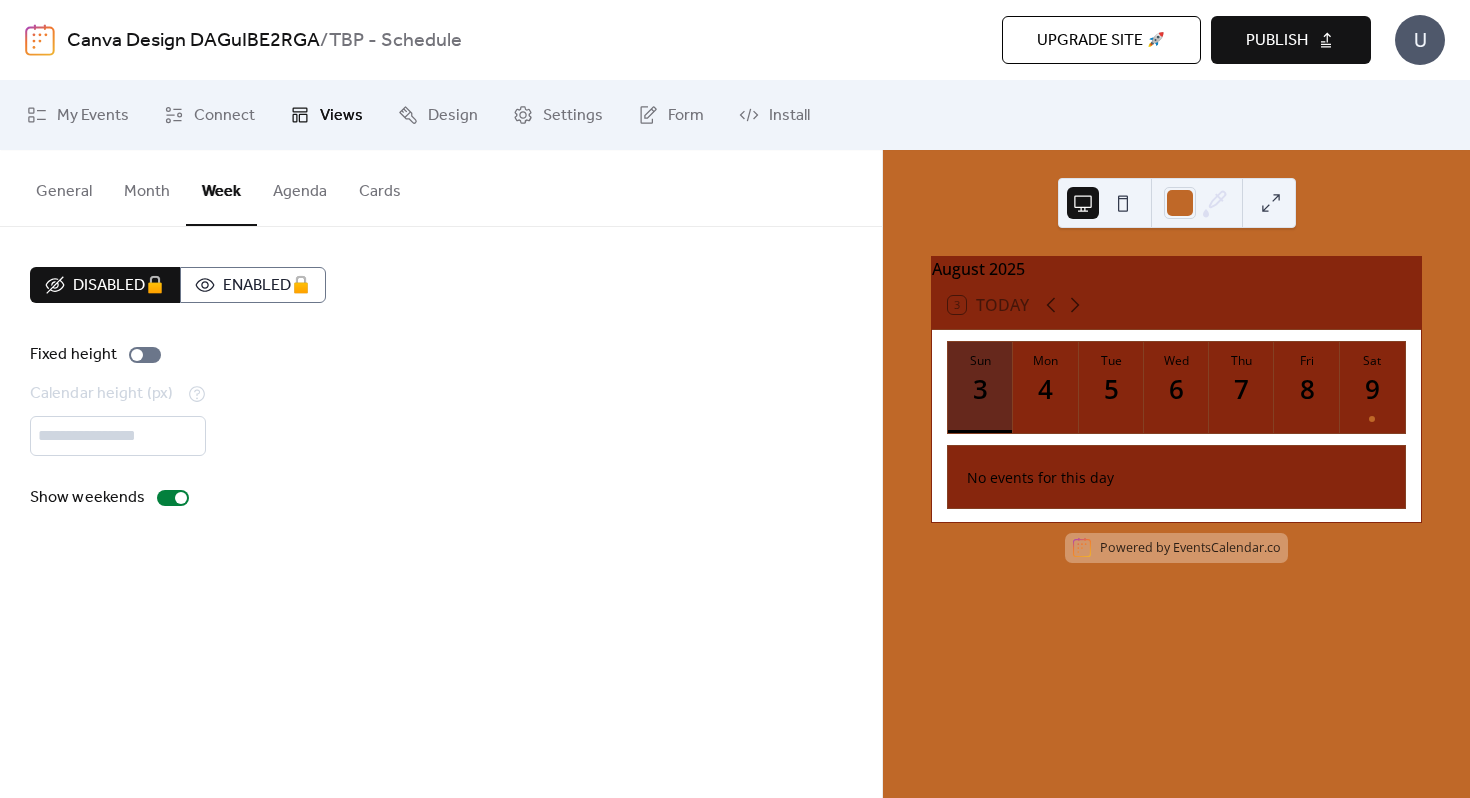 click on "Agenda" at bounding box center [300, 187] 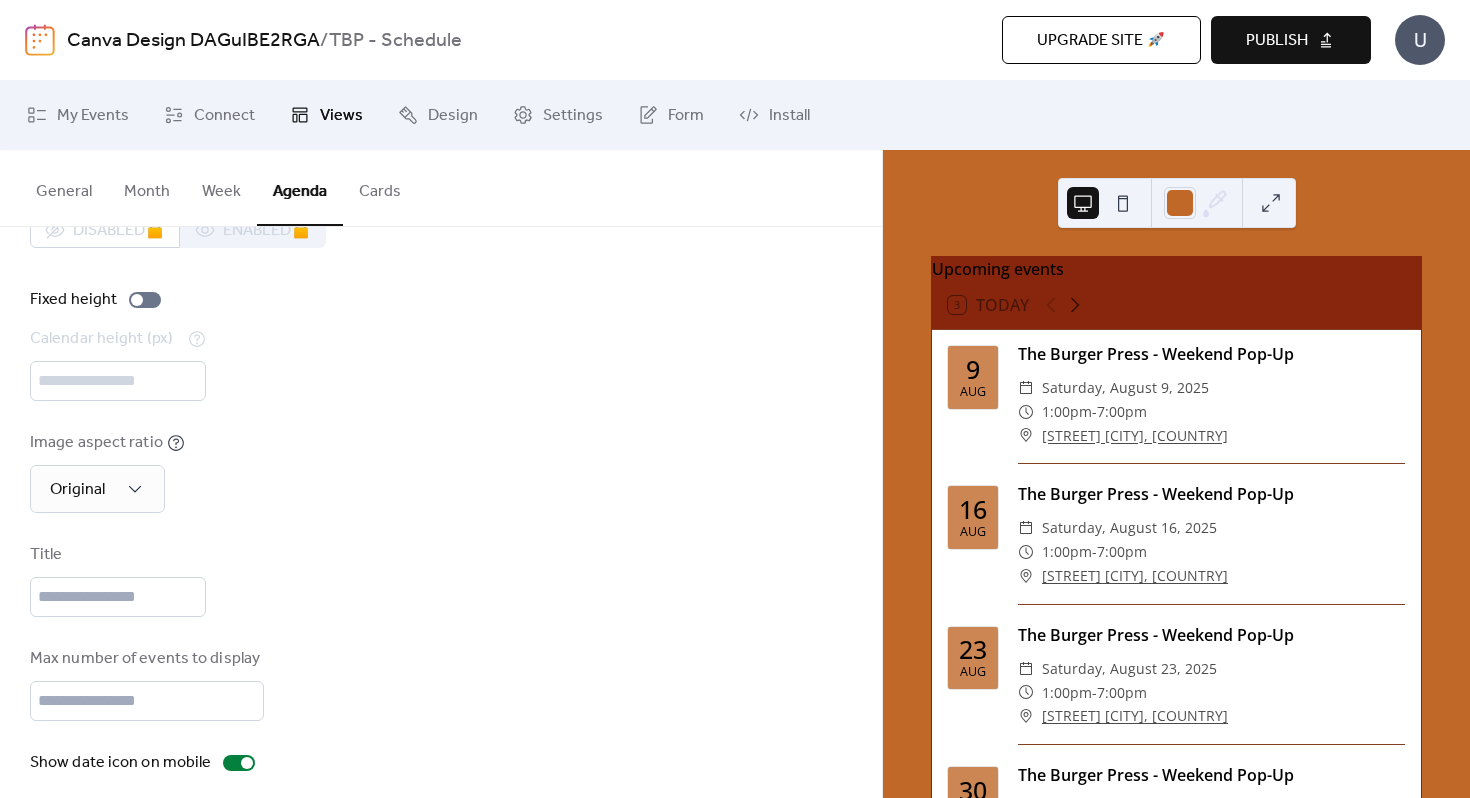 scroll, scrollTop: 0, scrollLeft: 0, axis: both 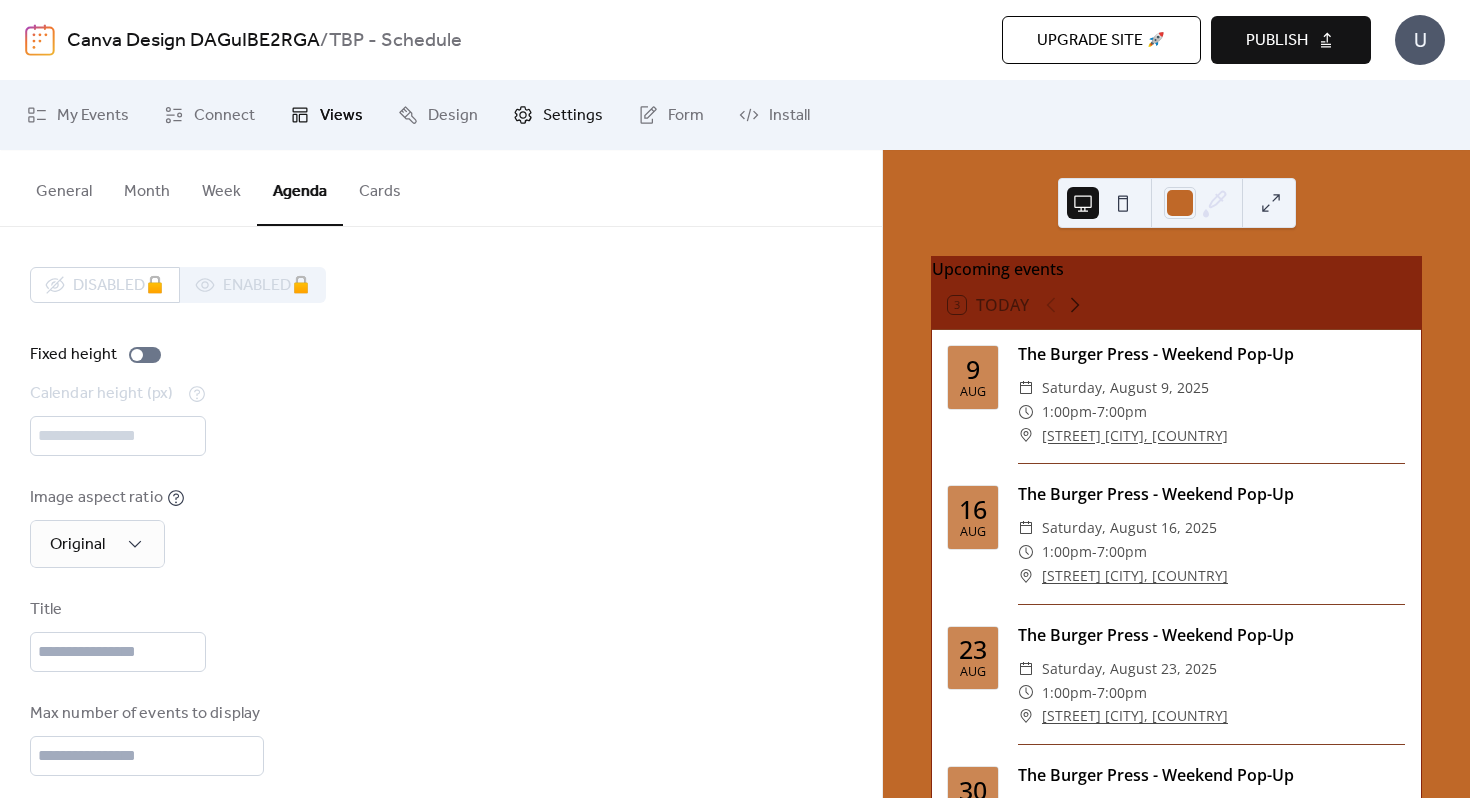 click on "Settings" at bounding box center [573, 116] 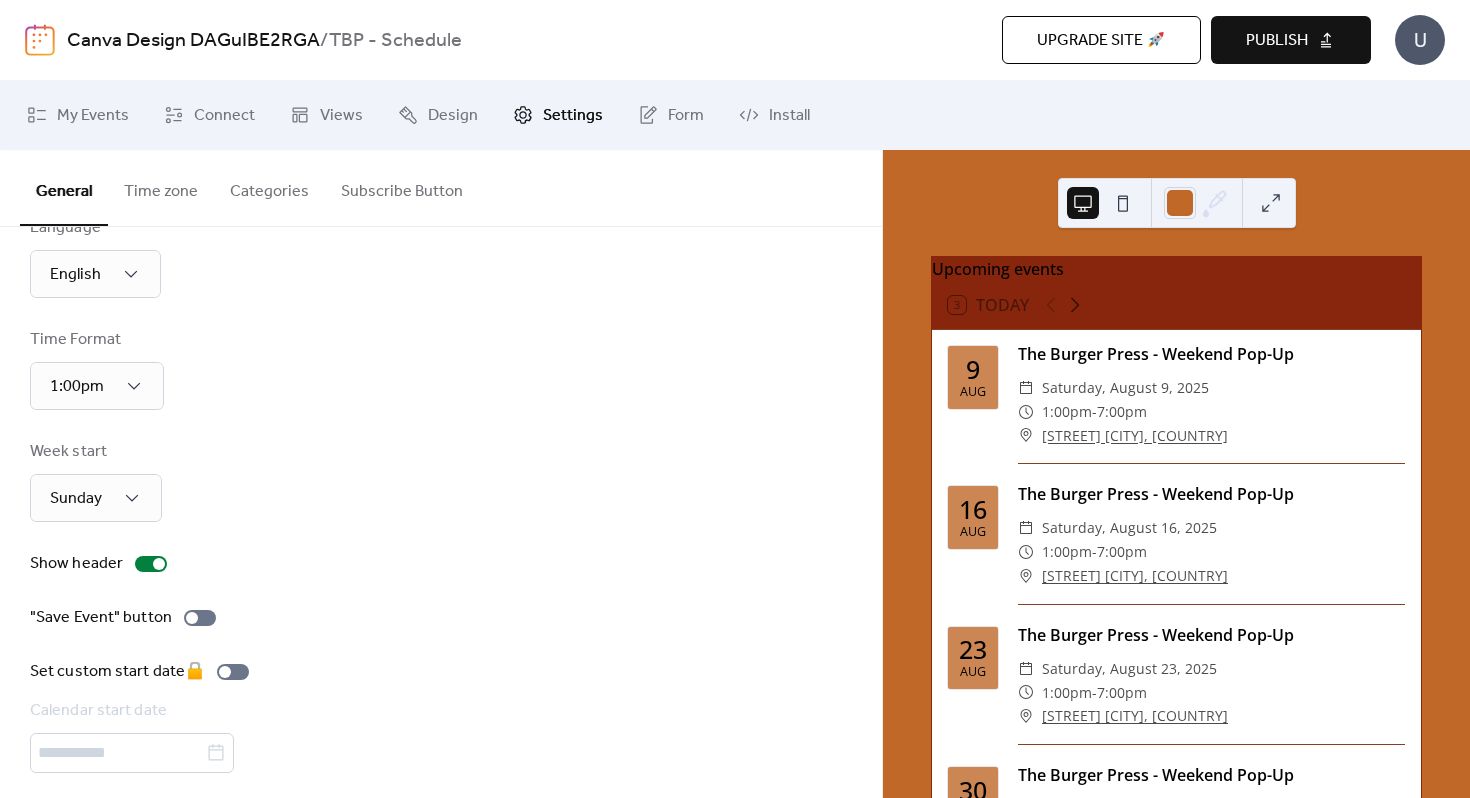 scroll, scrollTop: 0, scrollLeft: 0, axis: both 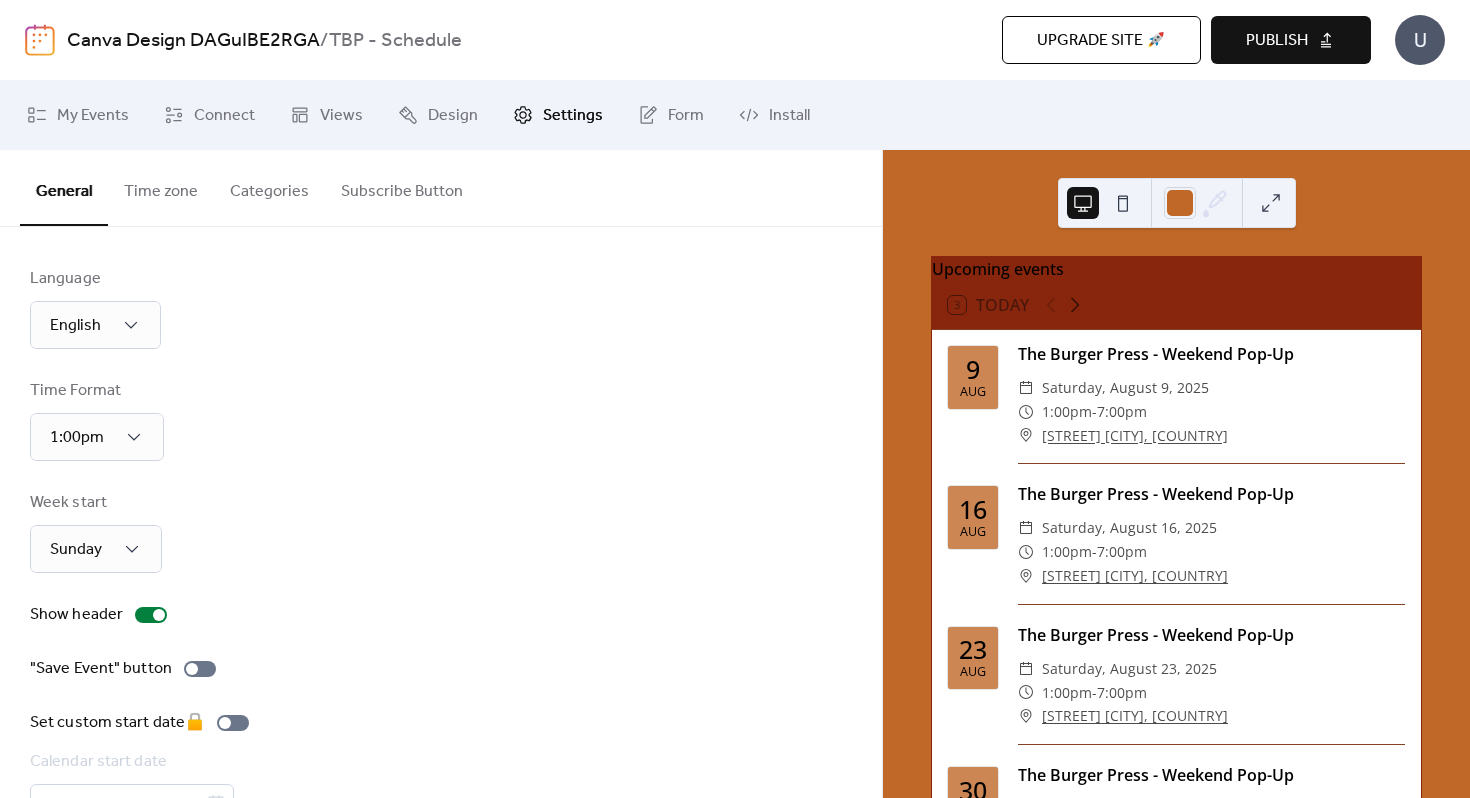 click on "Time zone" at bounding box center [161, 187] 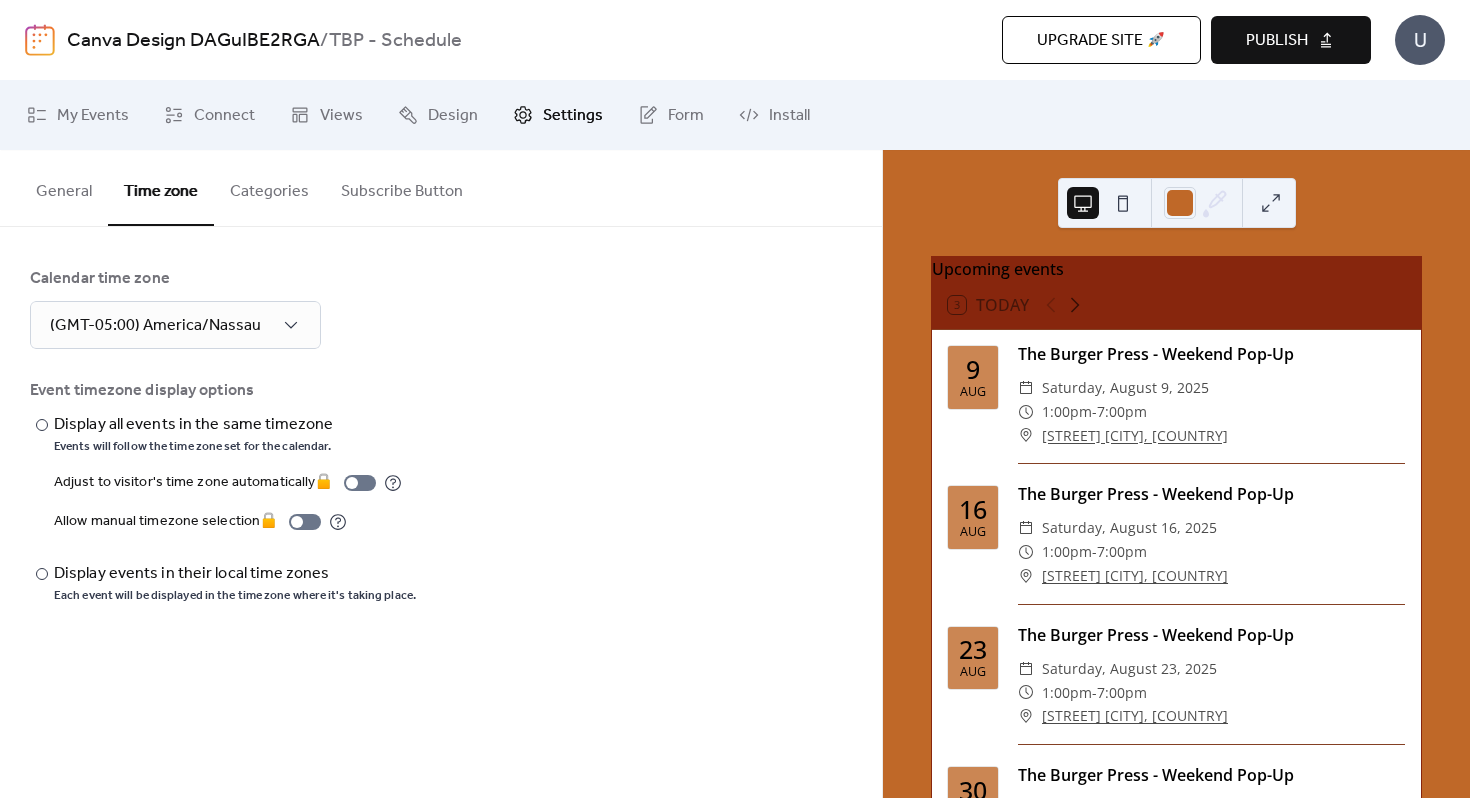 click on "Categories" at bounding box center [269, 187] 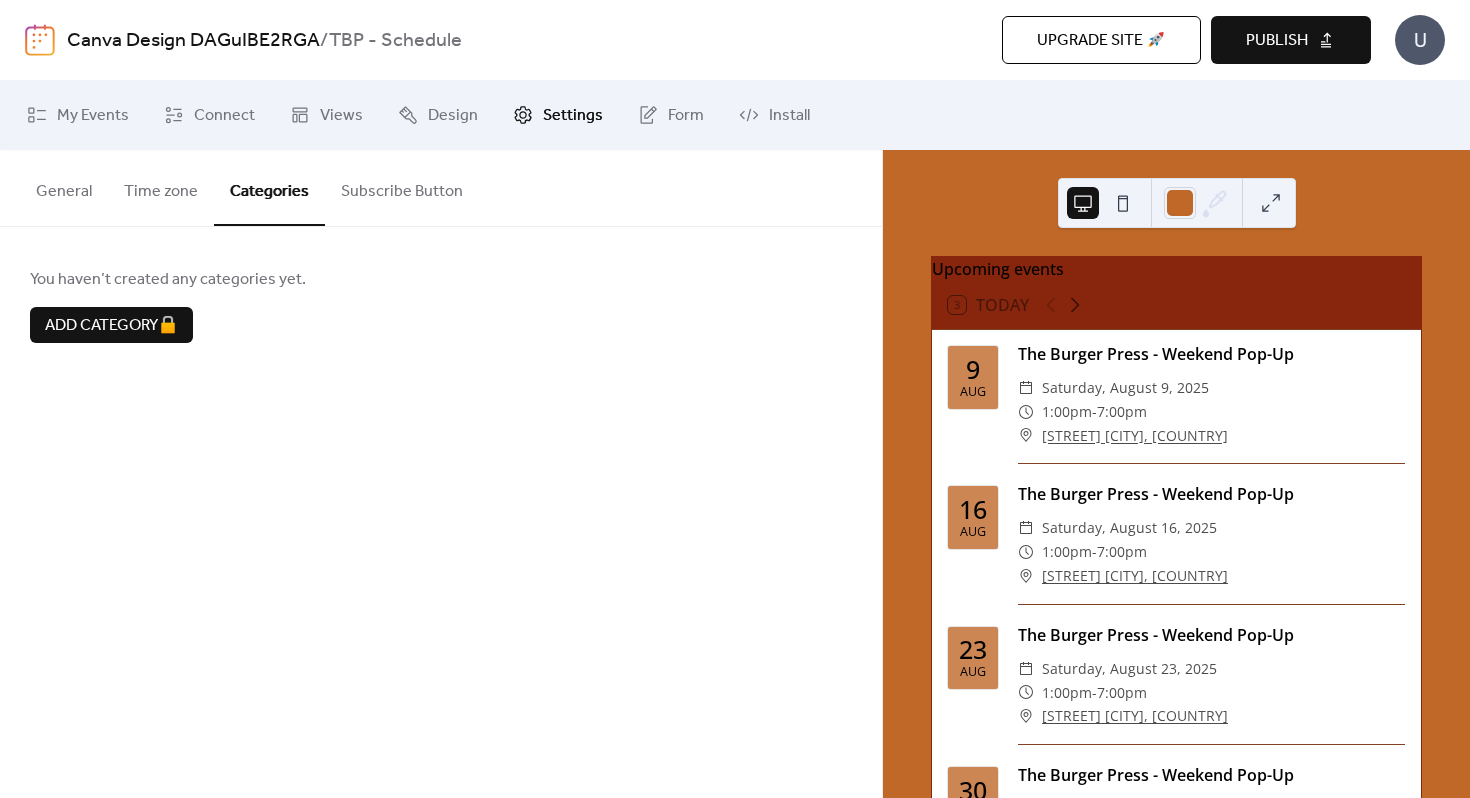 click on "Categories" at bounding box center [269, 188] 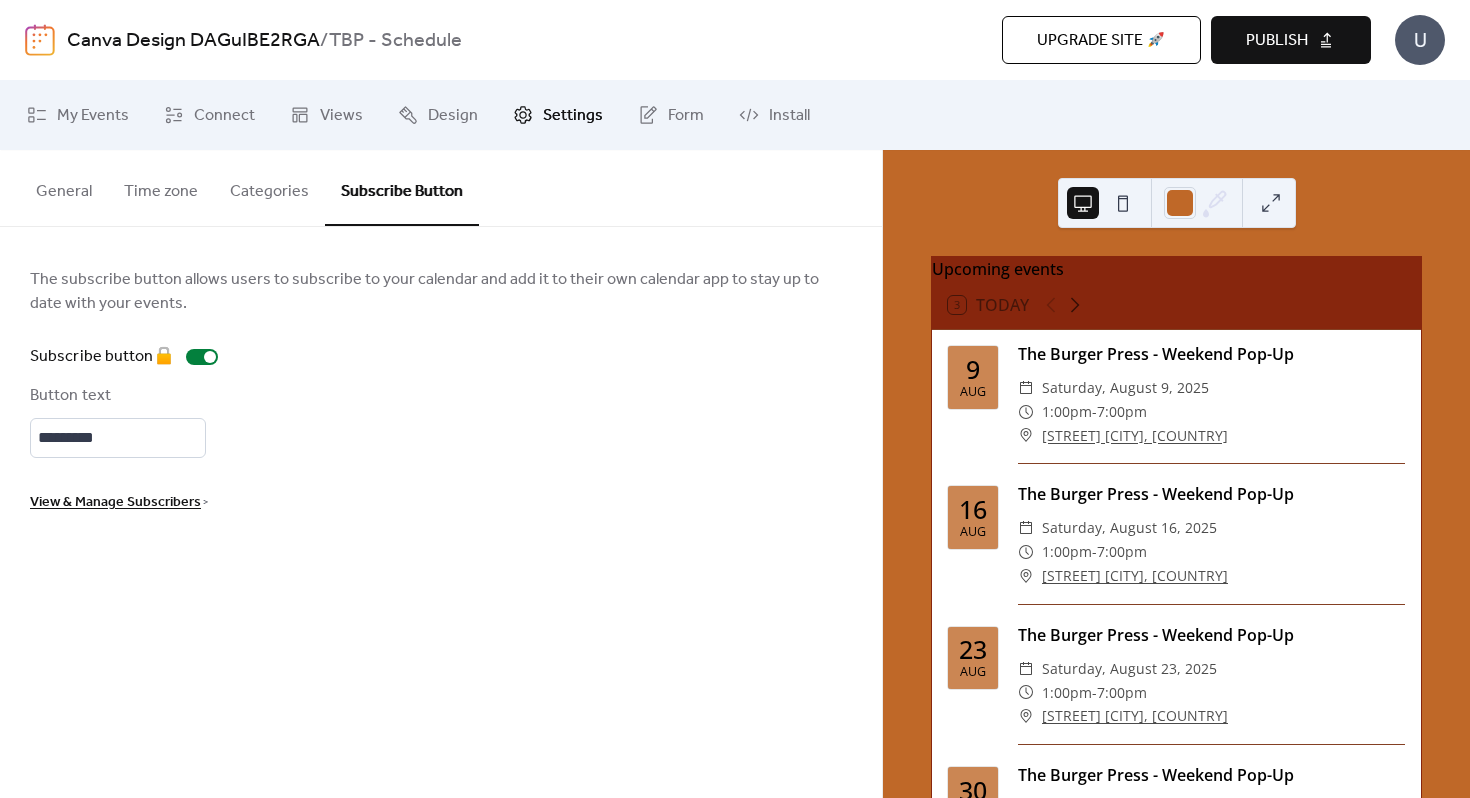 click on "General" at bounding box center [64, 187] 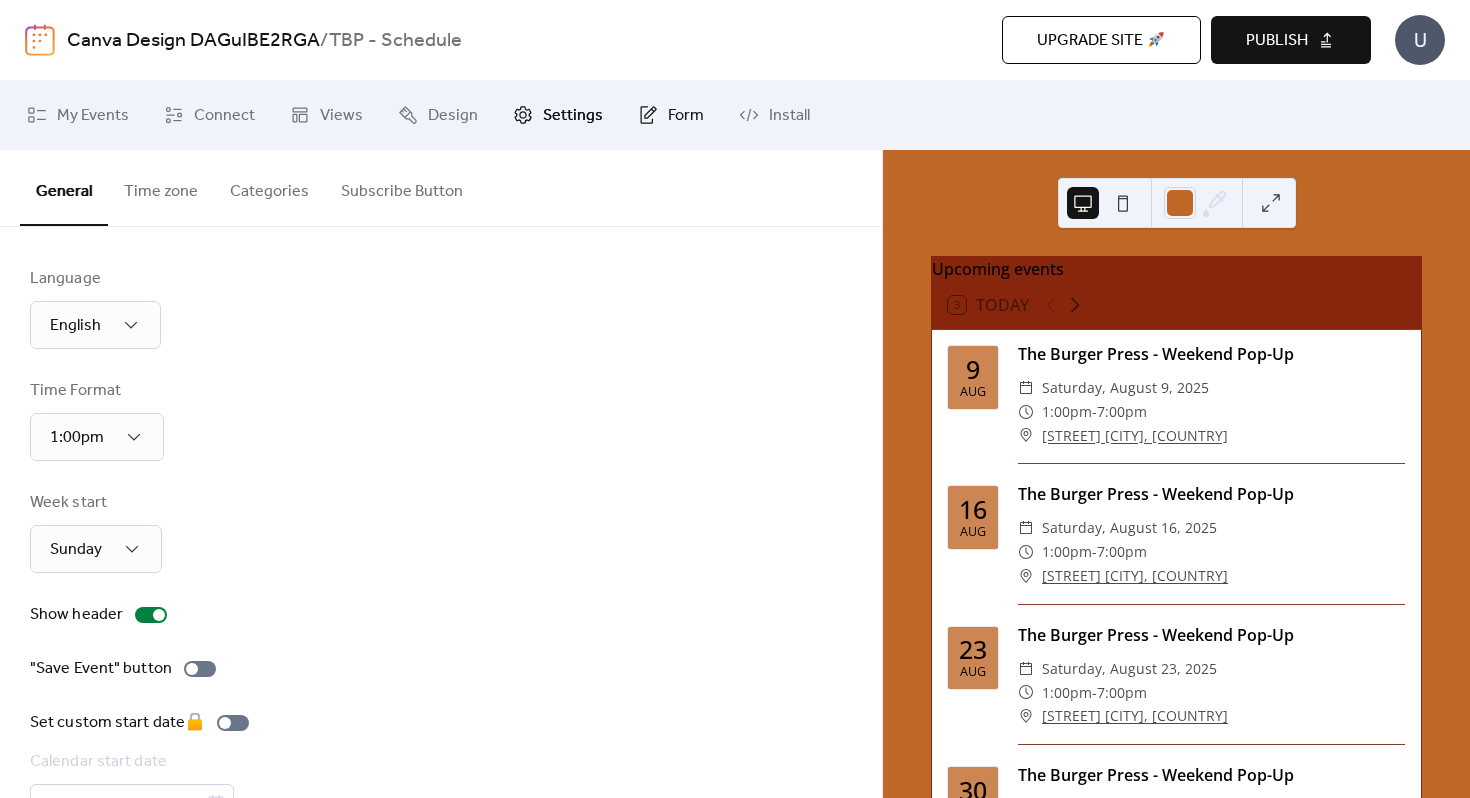 click on "Form" at bounding box center (686, 116) 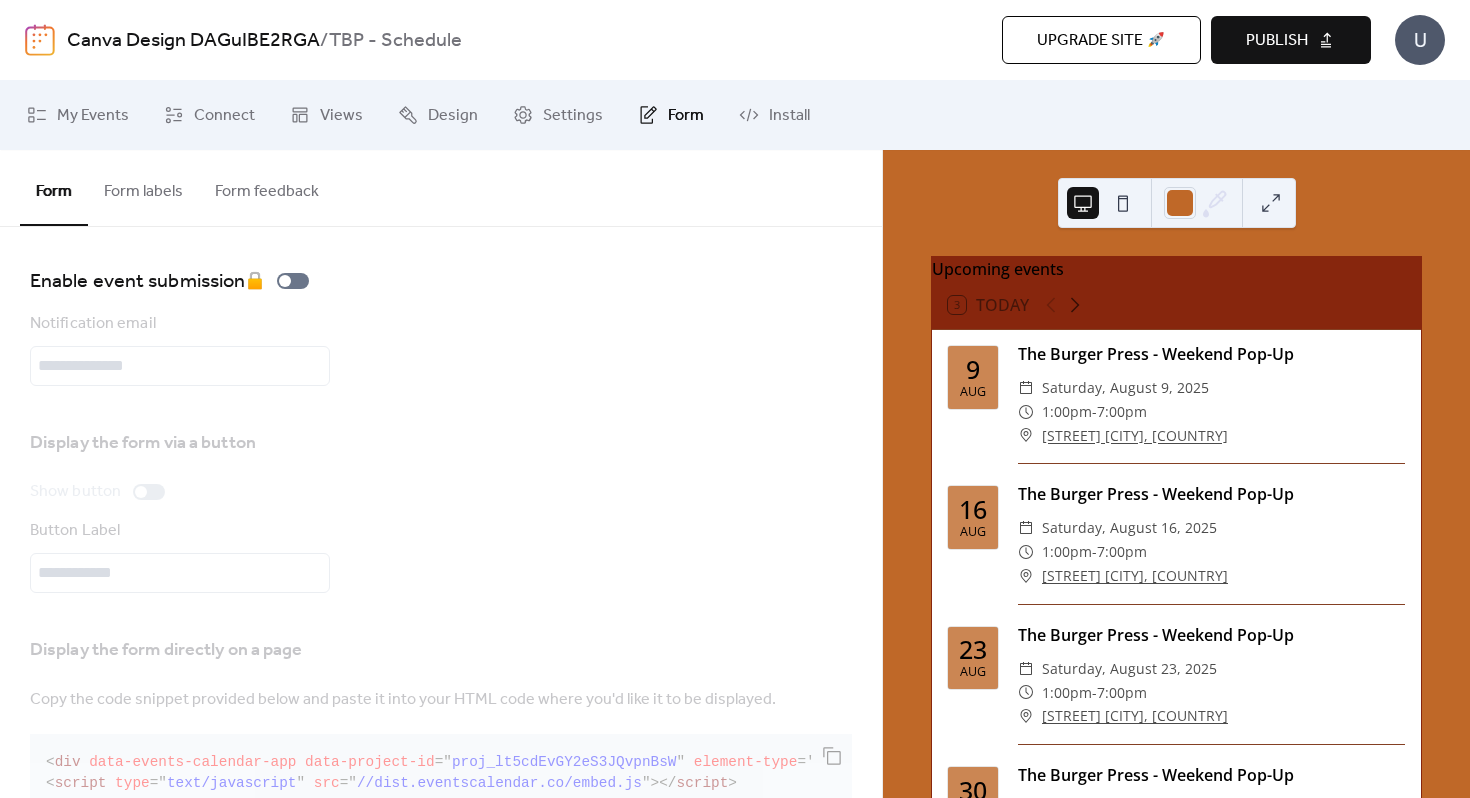 scroll, scrollTop: 0, scrollLeft: 0, axis: both 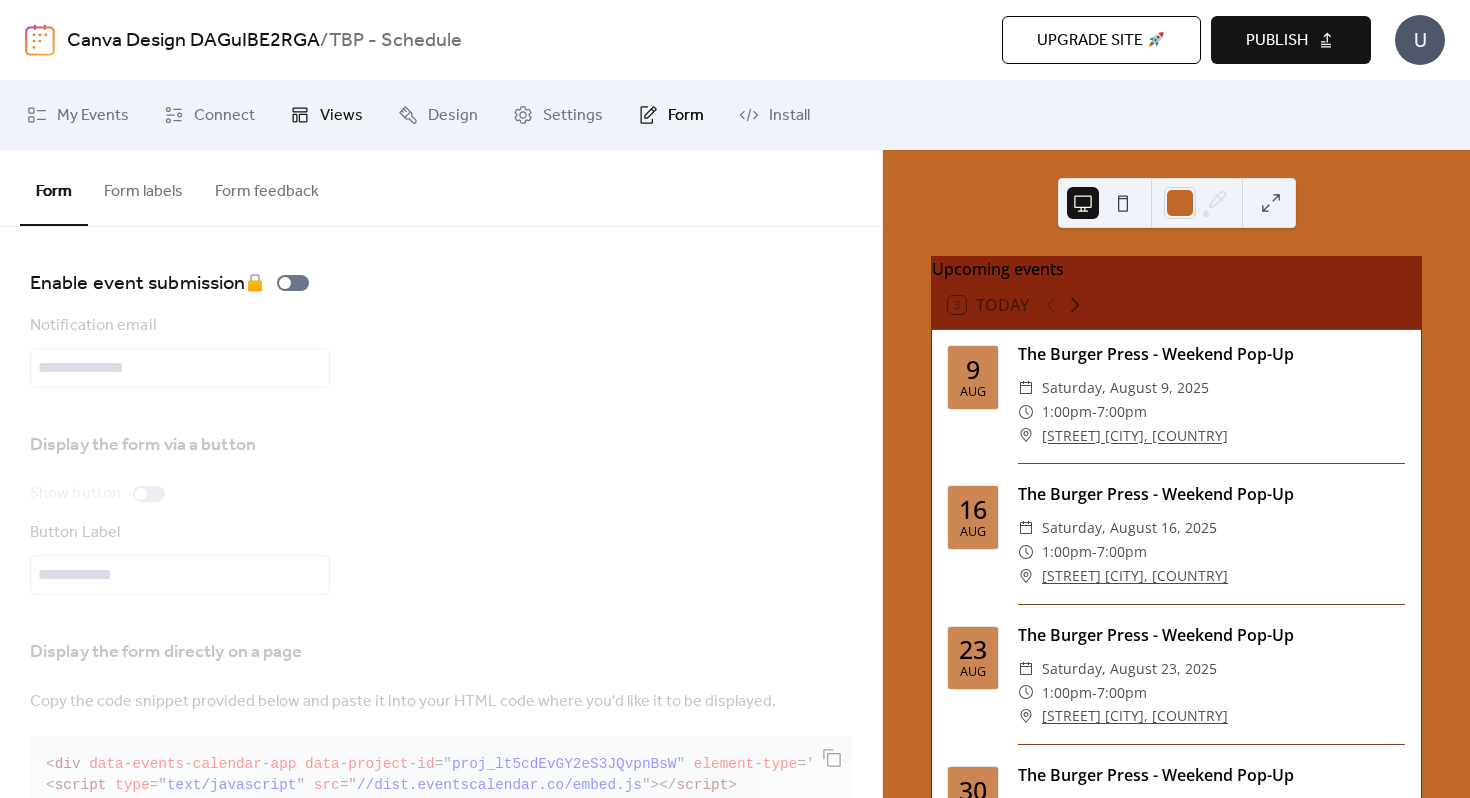 click on "Views" at bounding box center [341, 116] 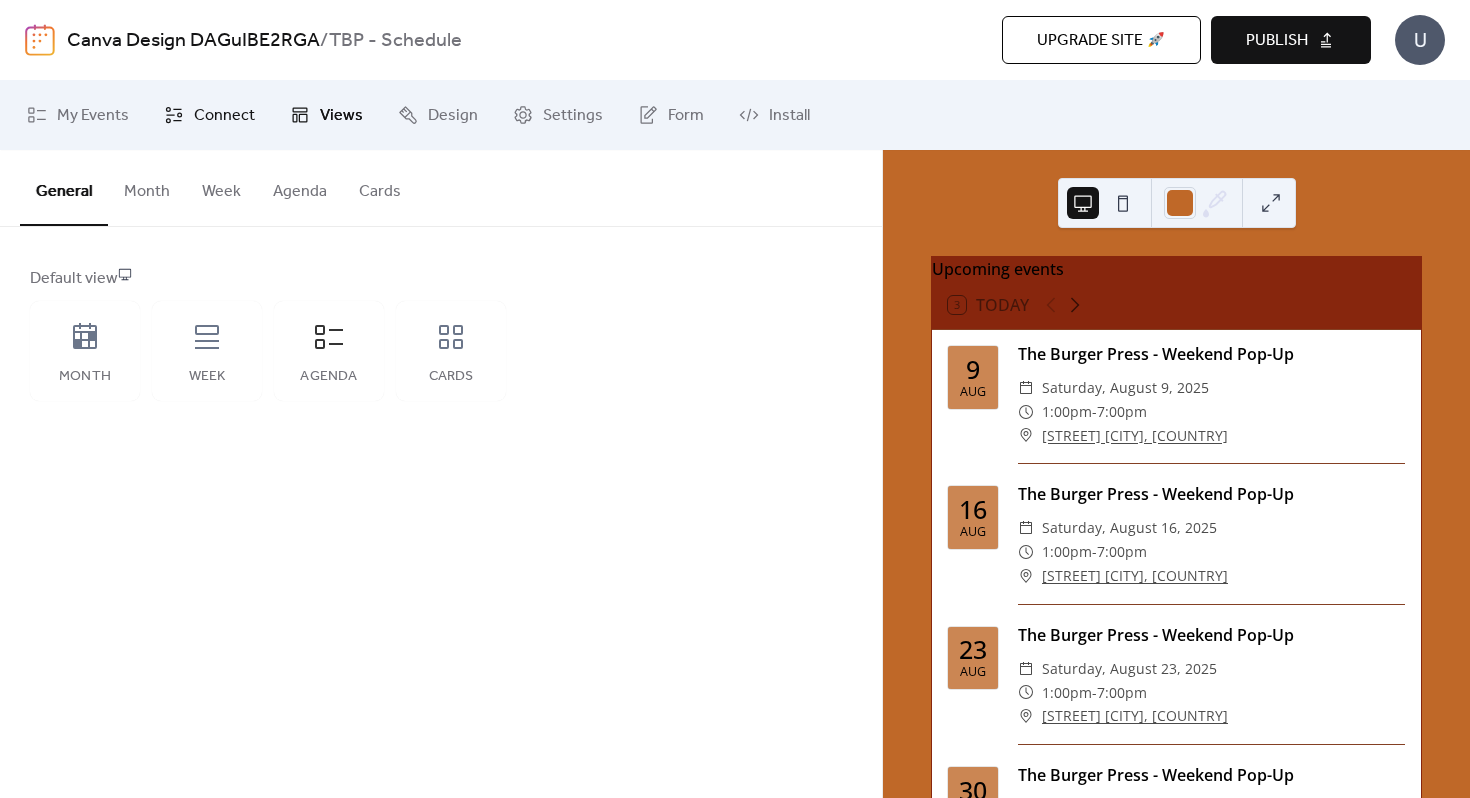 click on "Connect" at bounding box center (209, 115) 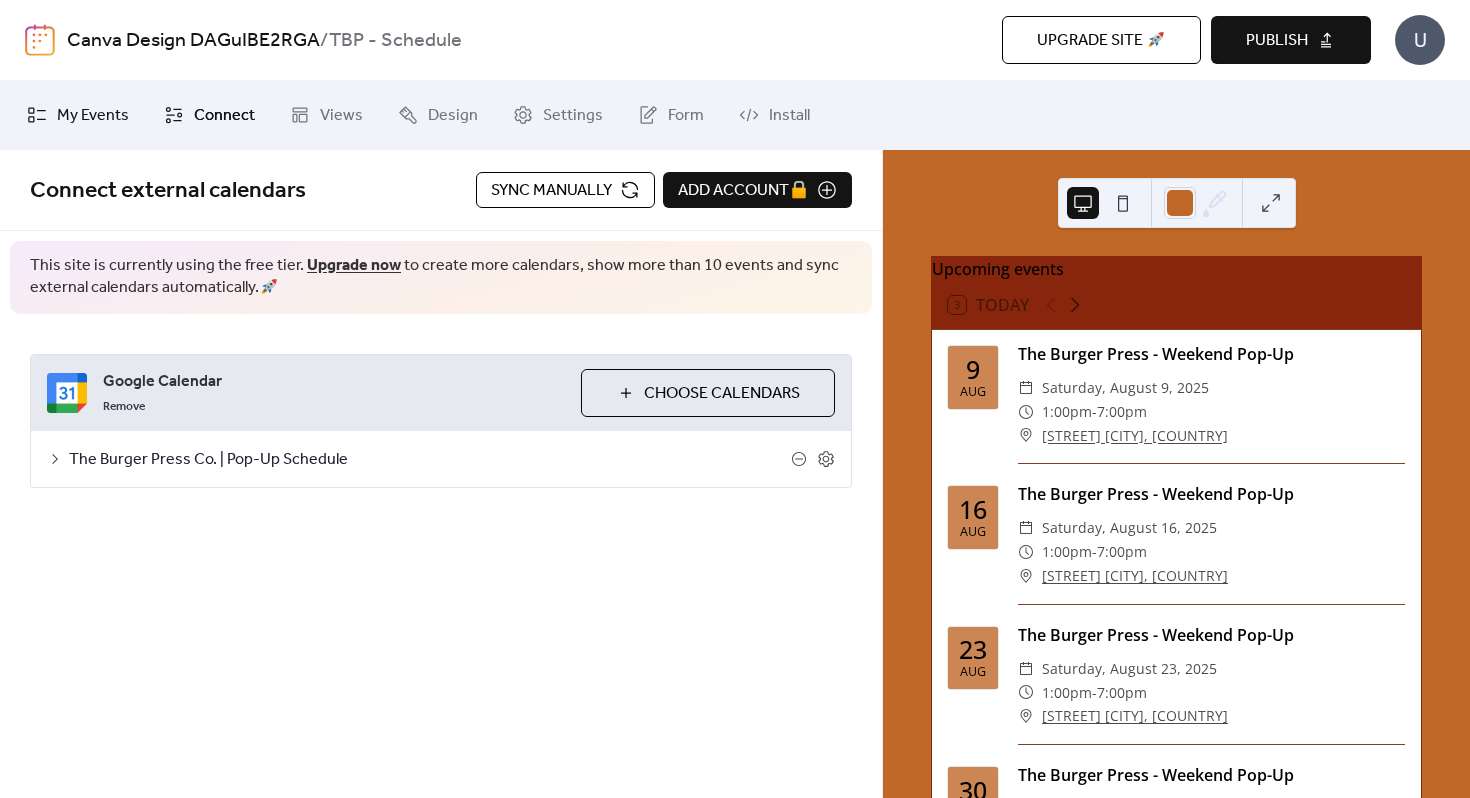 click on "My Events" at bounding box center [93, 116] 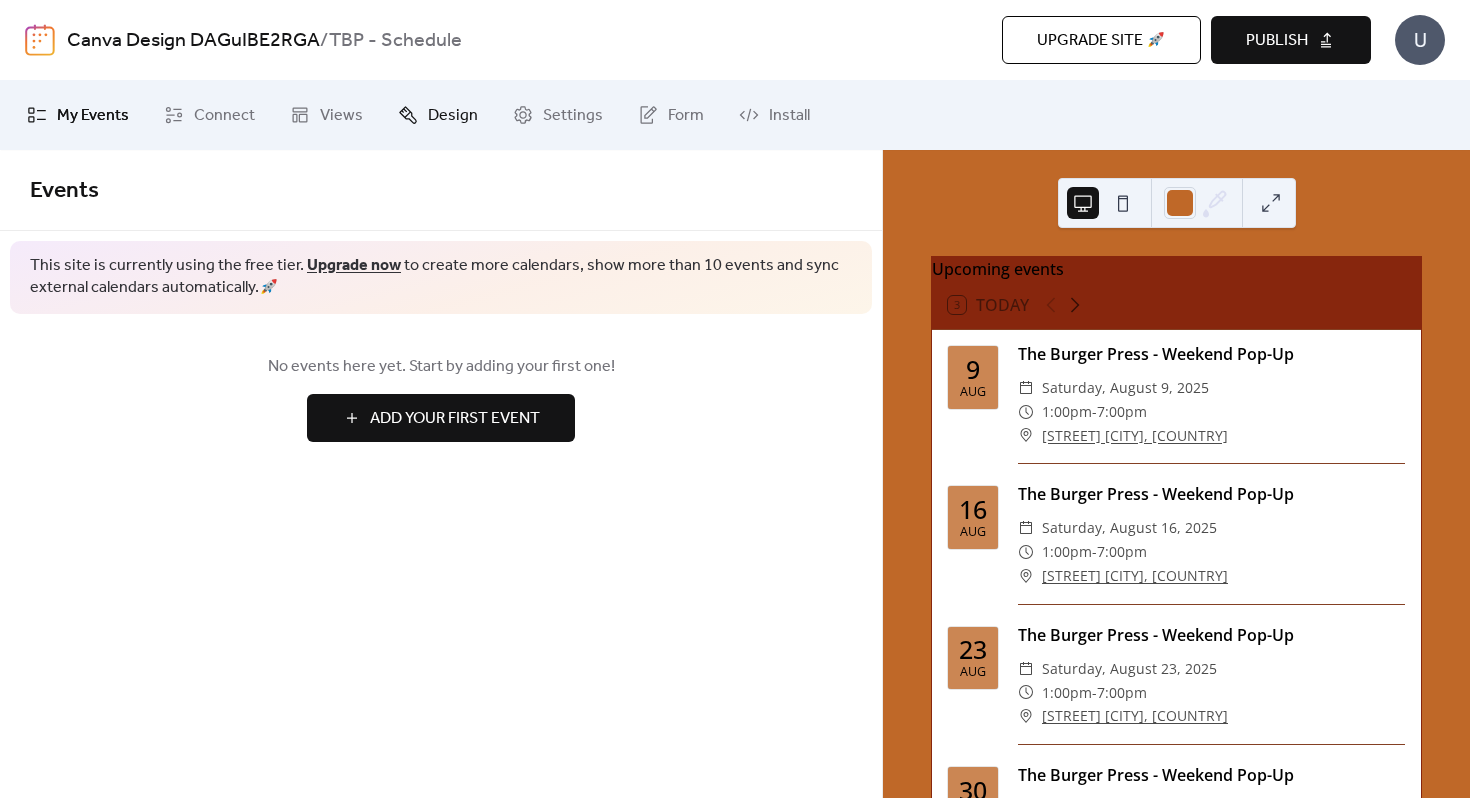 click on "Design" at bounding box center [438, 115] 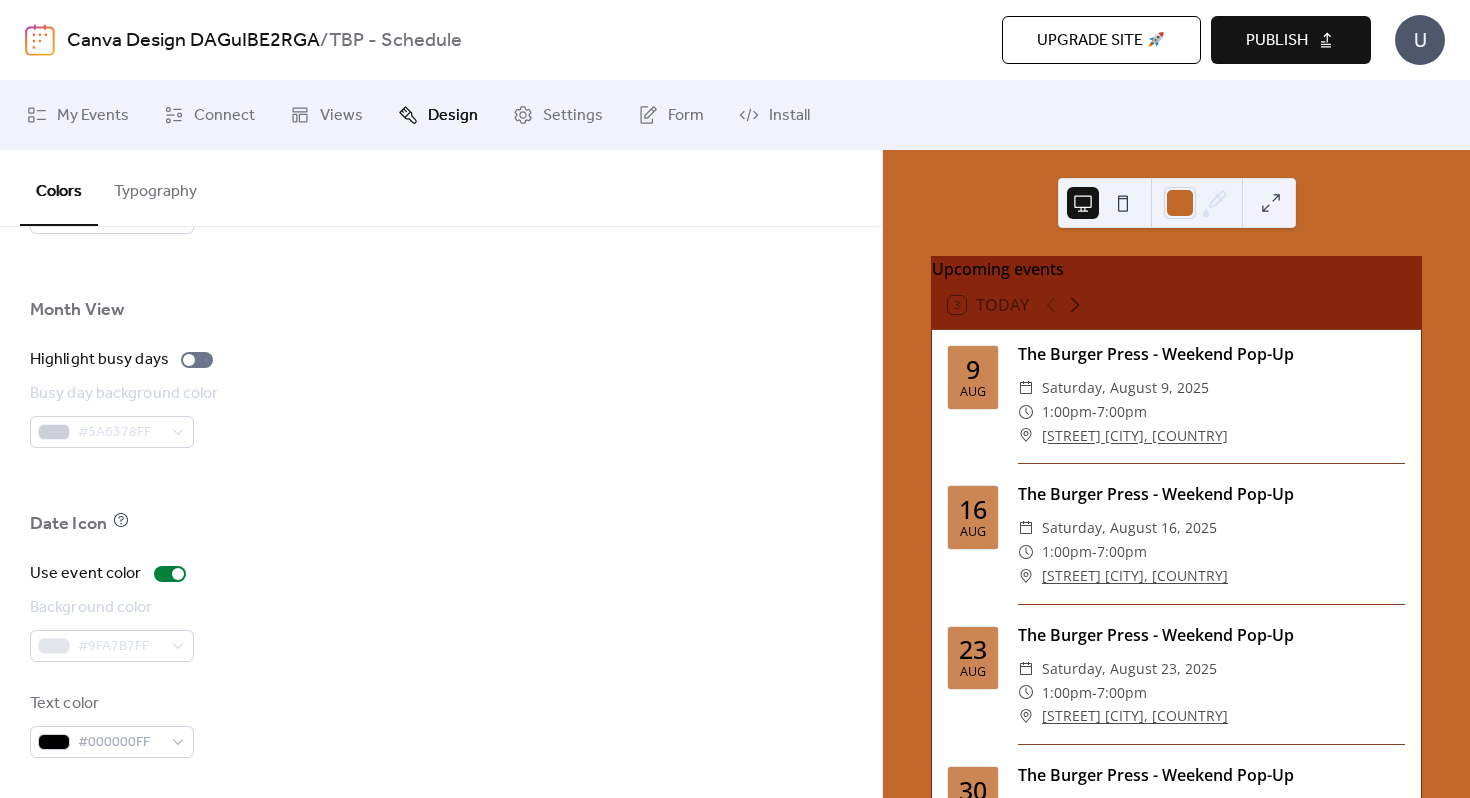 scroll, scrollTop: 0, scrollLeft: 0, axis: both 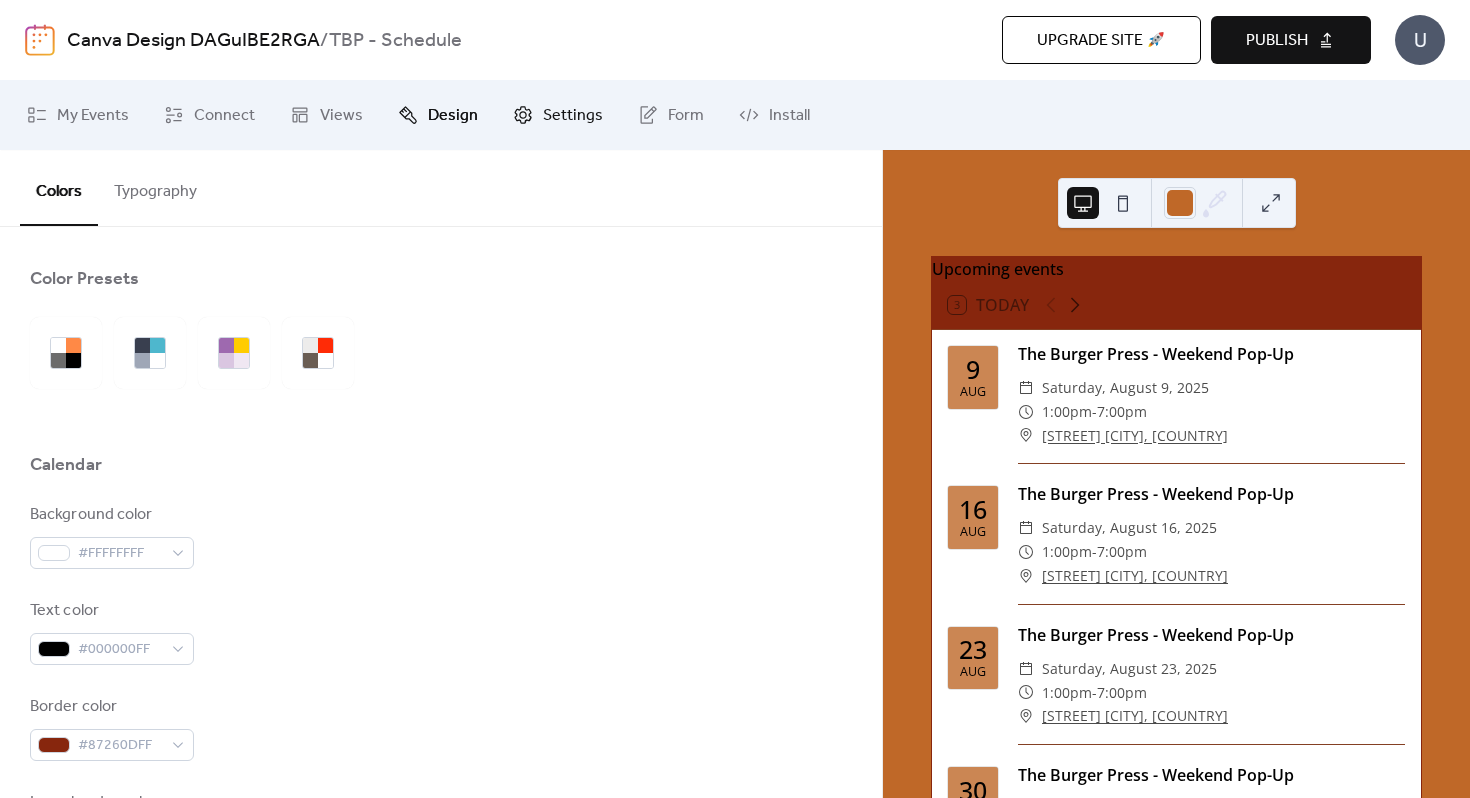 click on "Settings" at bounding box center (573, 116) 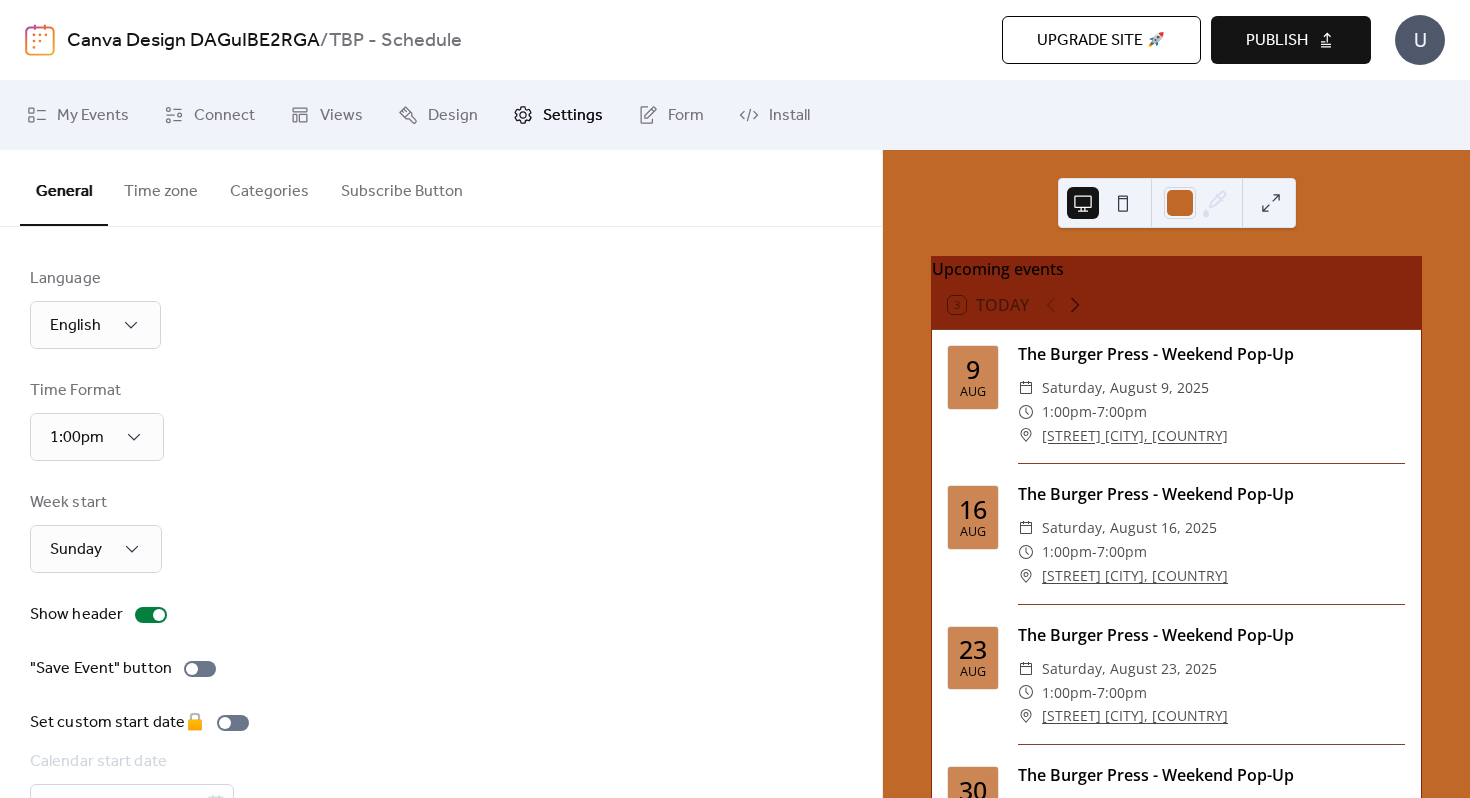 click on "Publish" at bounding box center [1291, 40] 